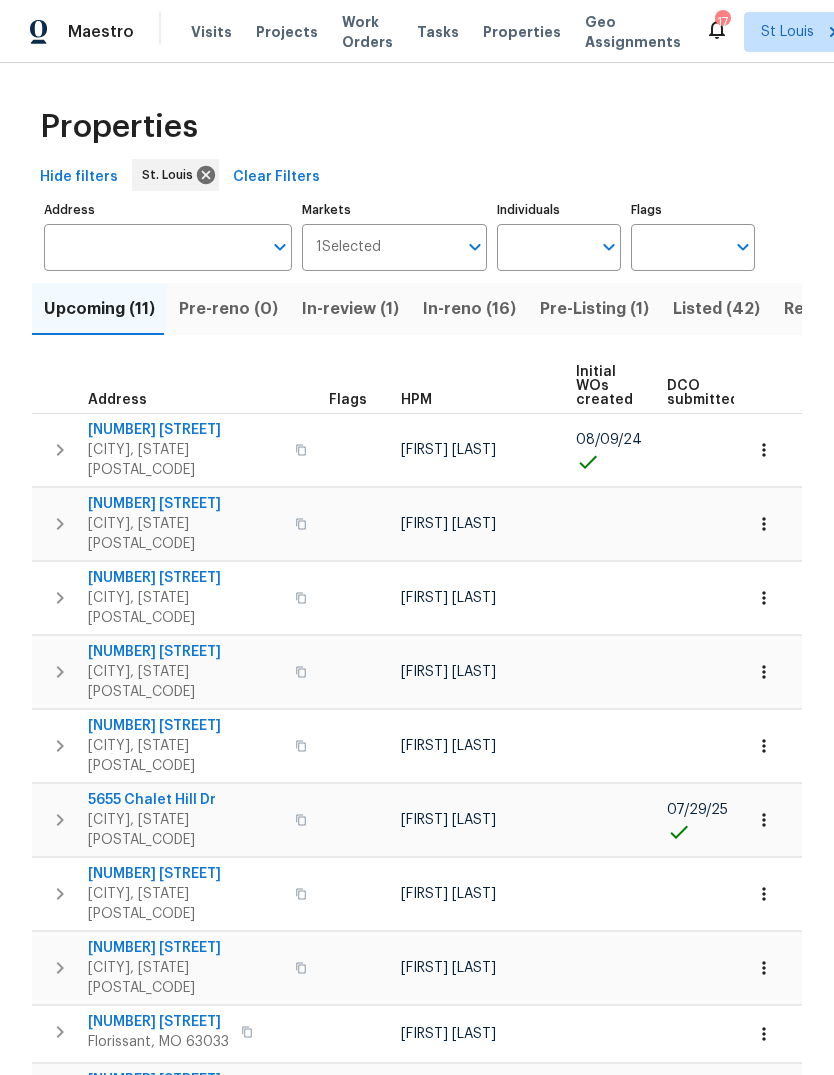 scroll, scrollTop: 58, scrollLeft: 0, axis: vertical 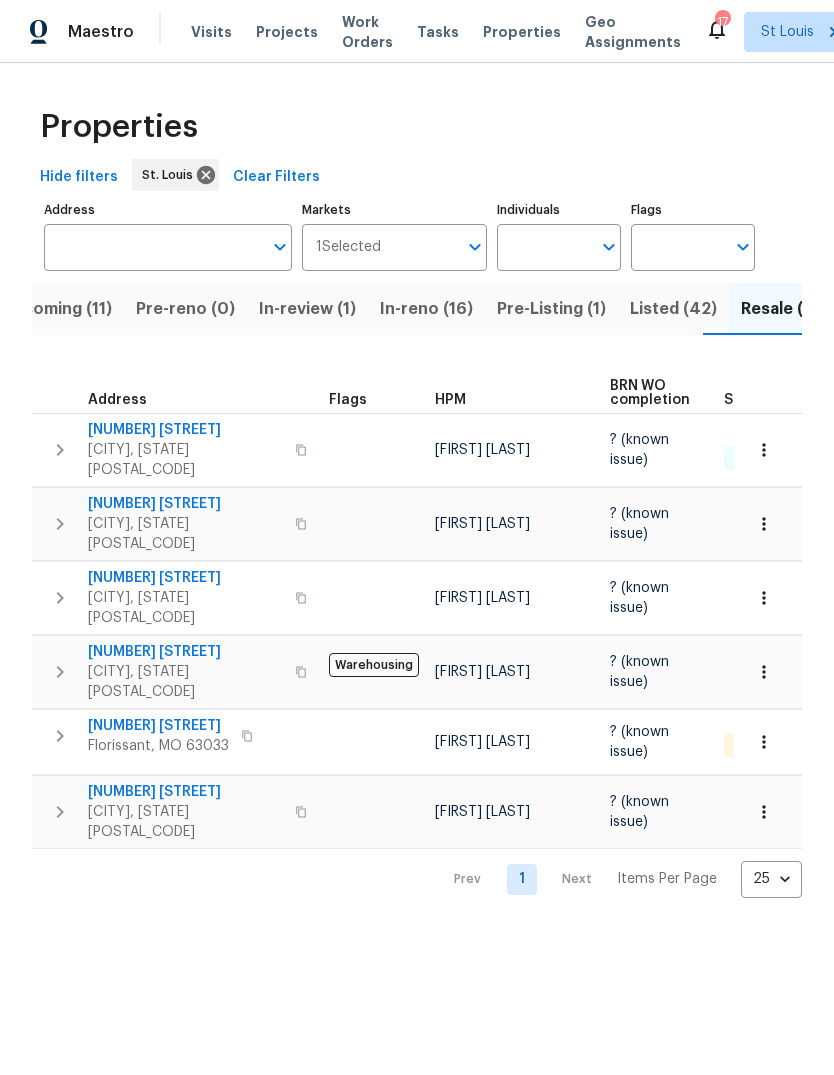 click on "Pre-Listing (1)" at bounding box center (551, 309) 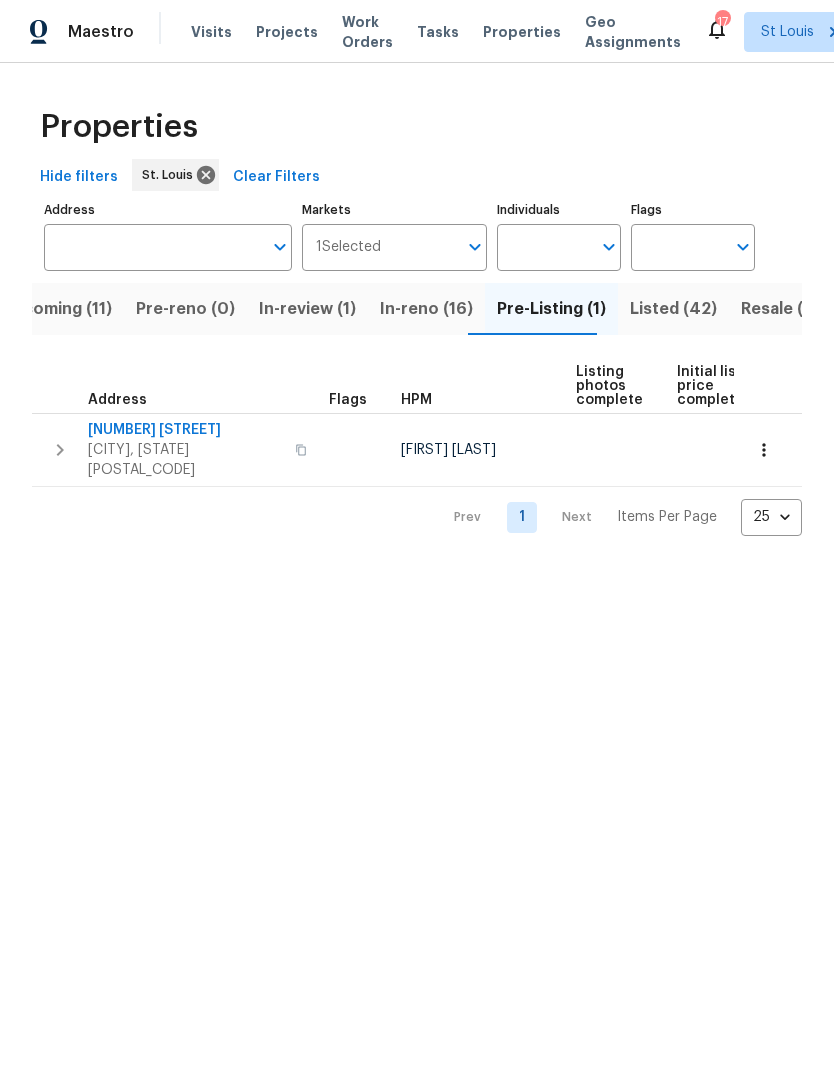 click on "Resale (6)" at bounding box center (780, 309) 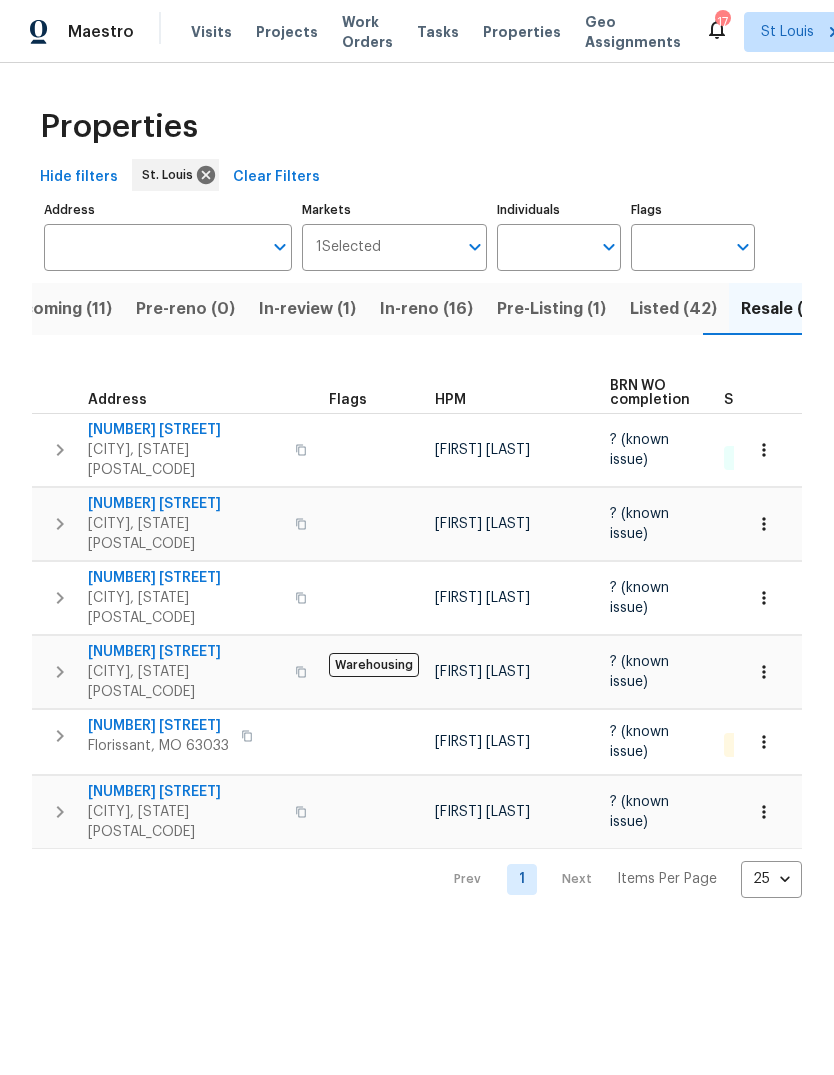 click on "Listed (42)" at bounding box center (673, 309) 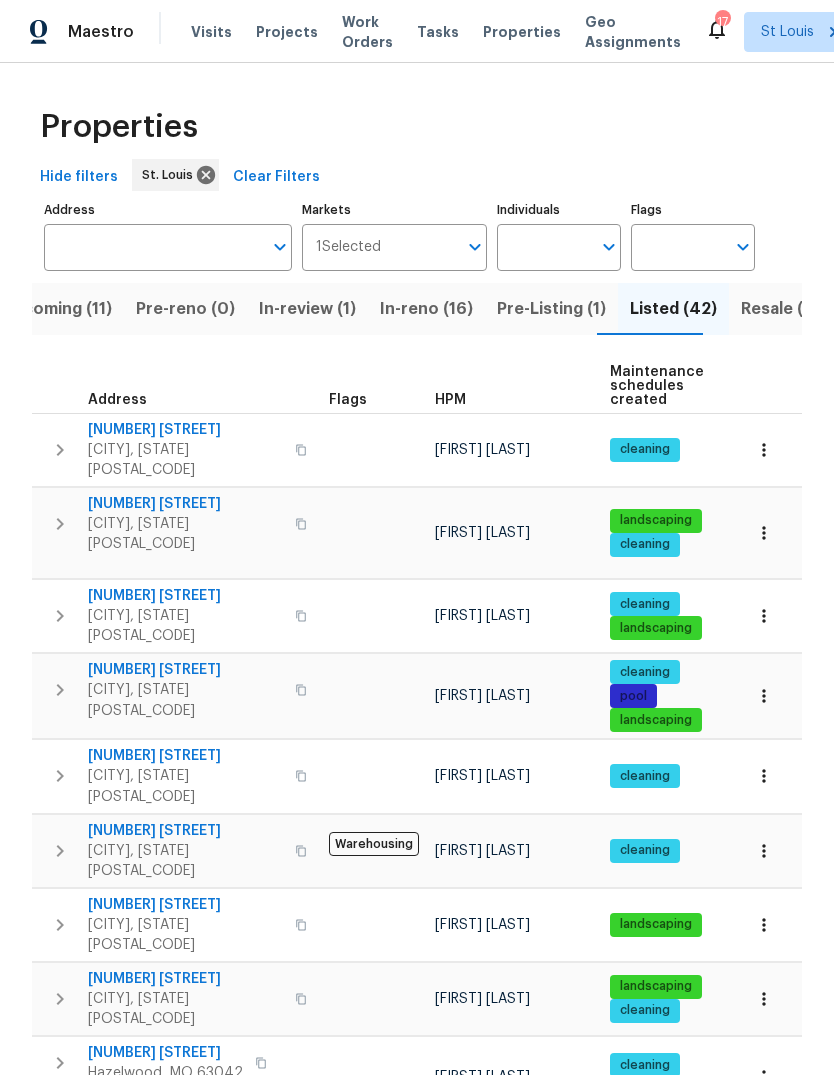 click on "HPM" at bounding box center (450, 400) 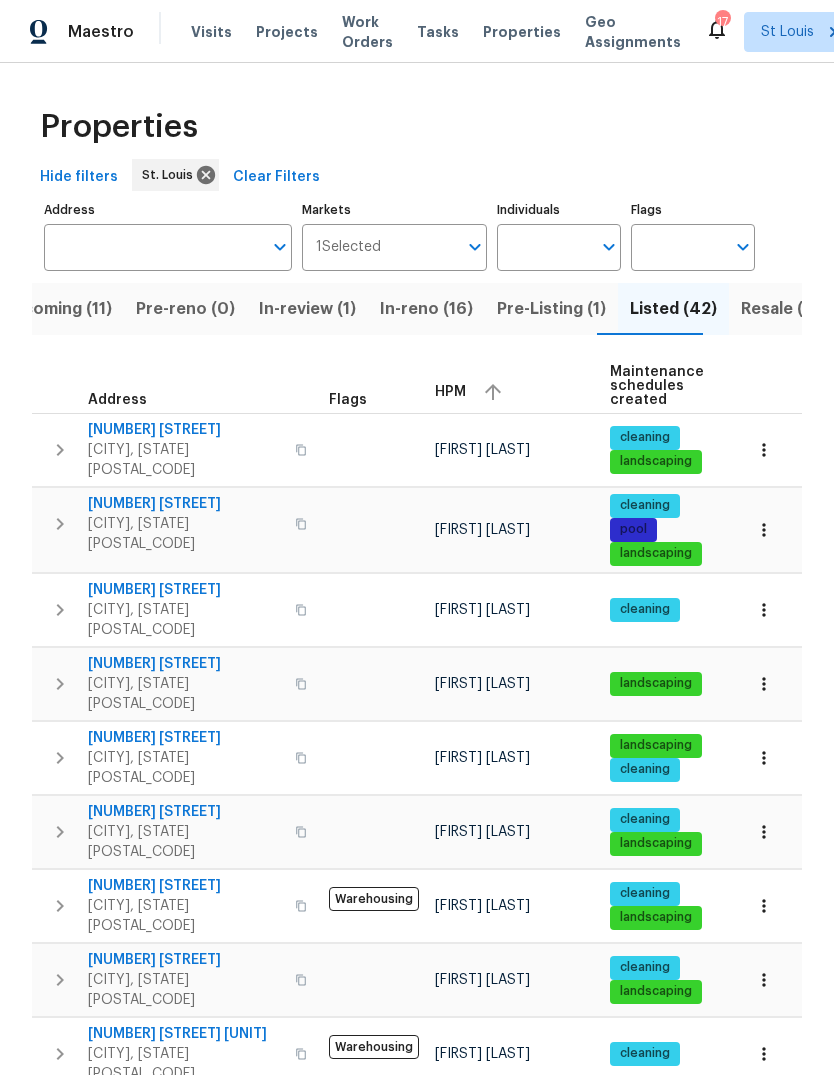 click on "HPM" at bounding box center (514, 392) 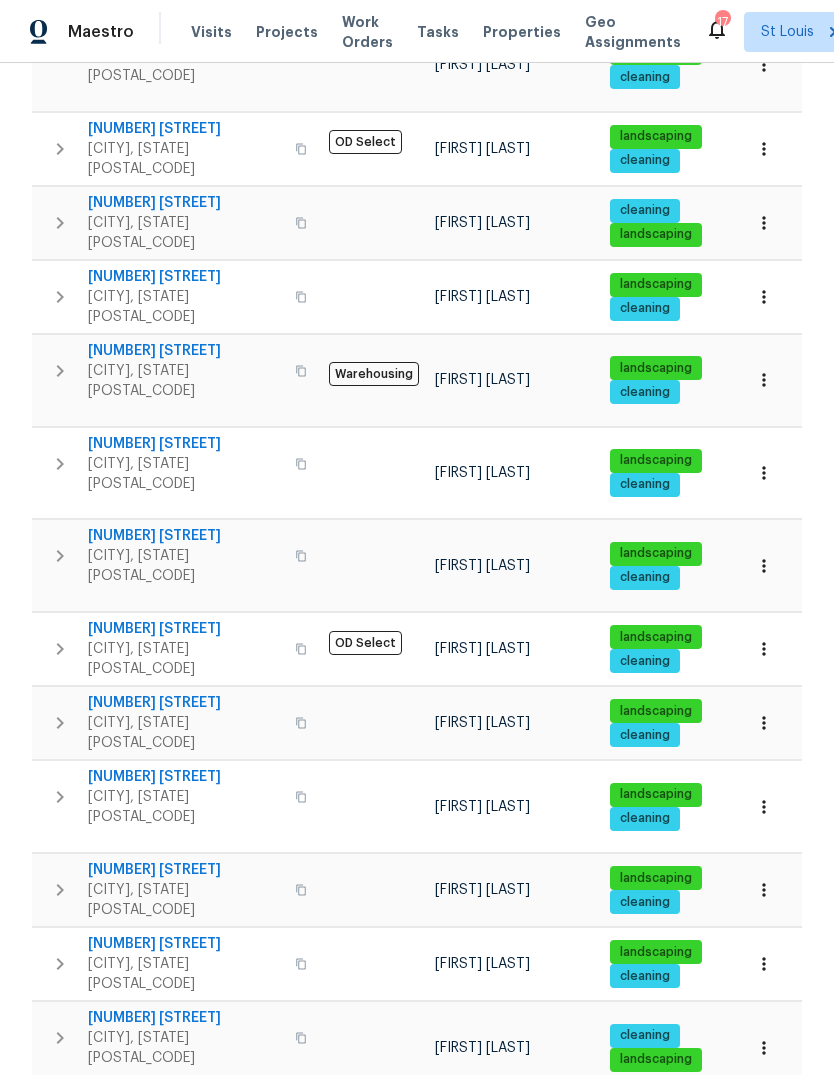 scroll, scrollTop: 912, scrollLeft: 0, axis: vertical 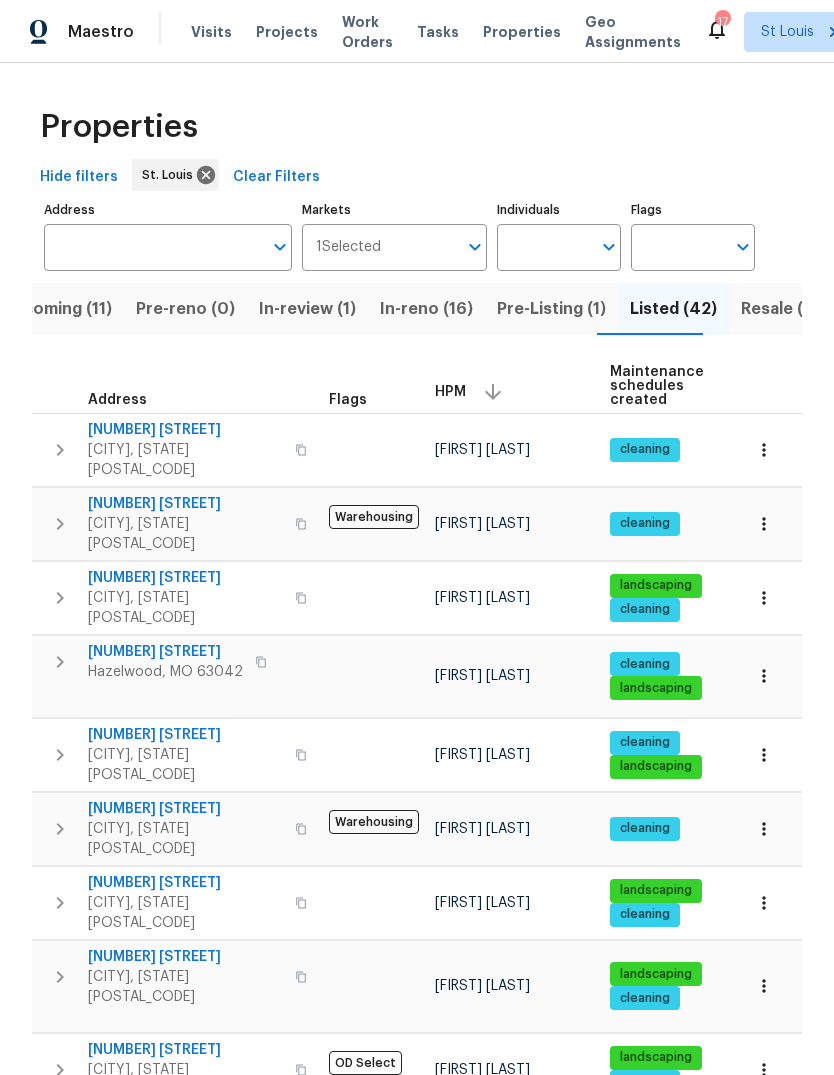 click on "Upcoming (11)" at bounding box center [56, 309] 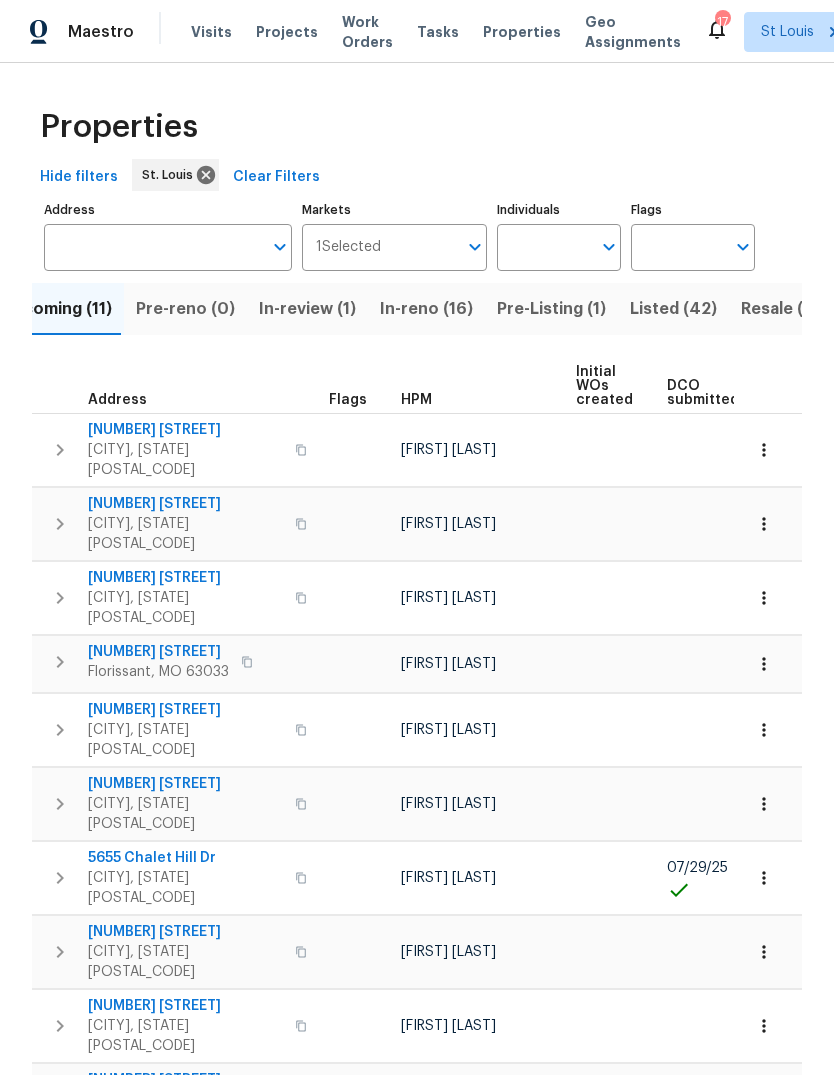 scroll, scrollTop: 0, scrollLeft: 0, axis: both 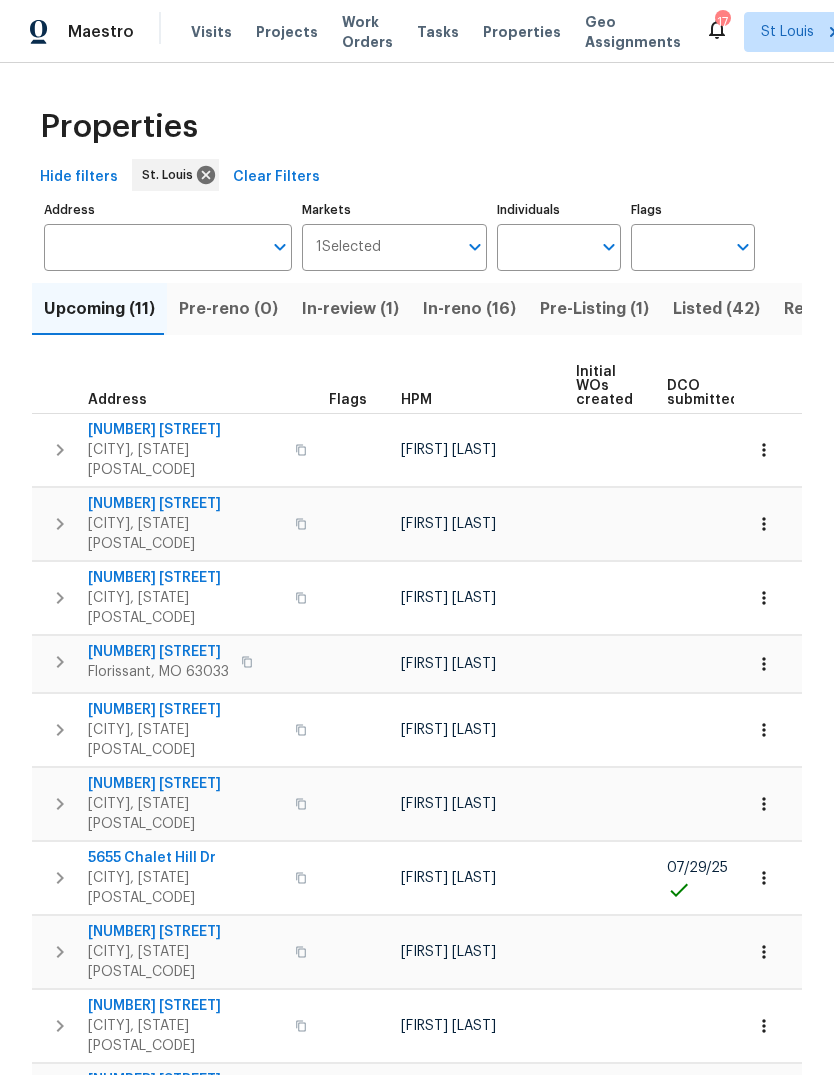 click on "HPM" at bounding box center [416, 400] 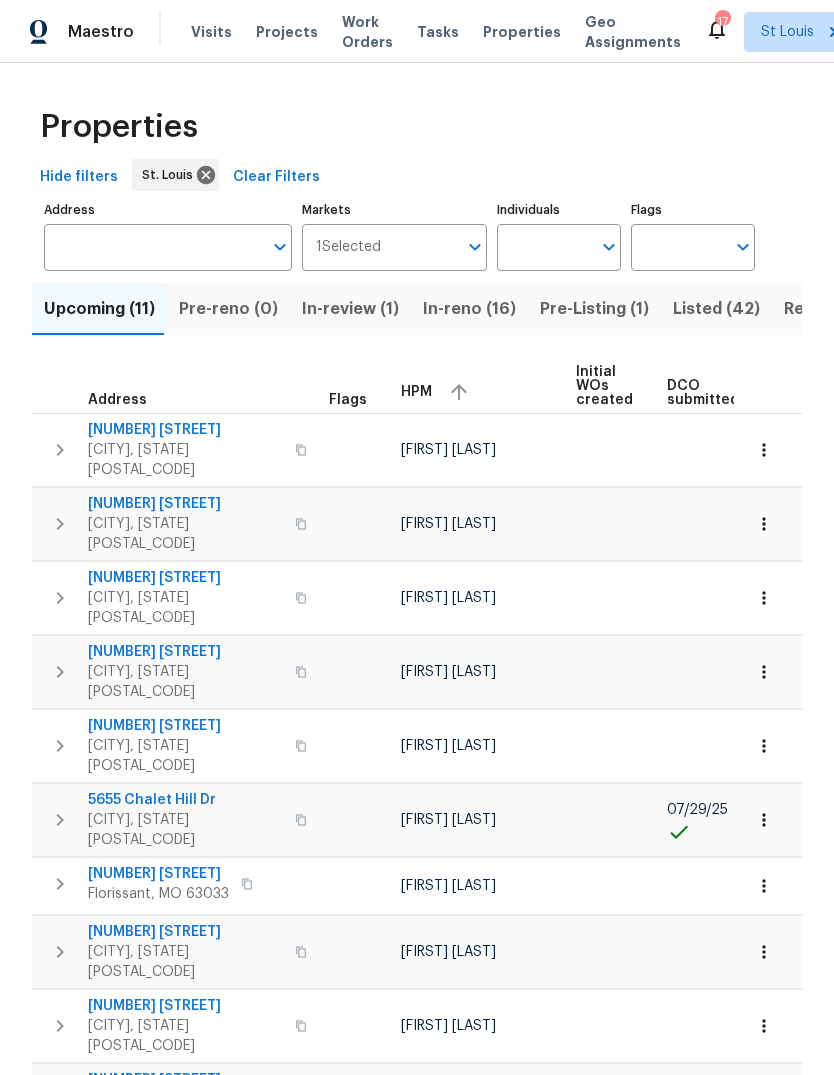click on "HPM" at bounding box center (416, 392) 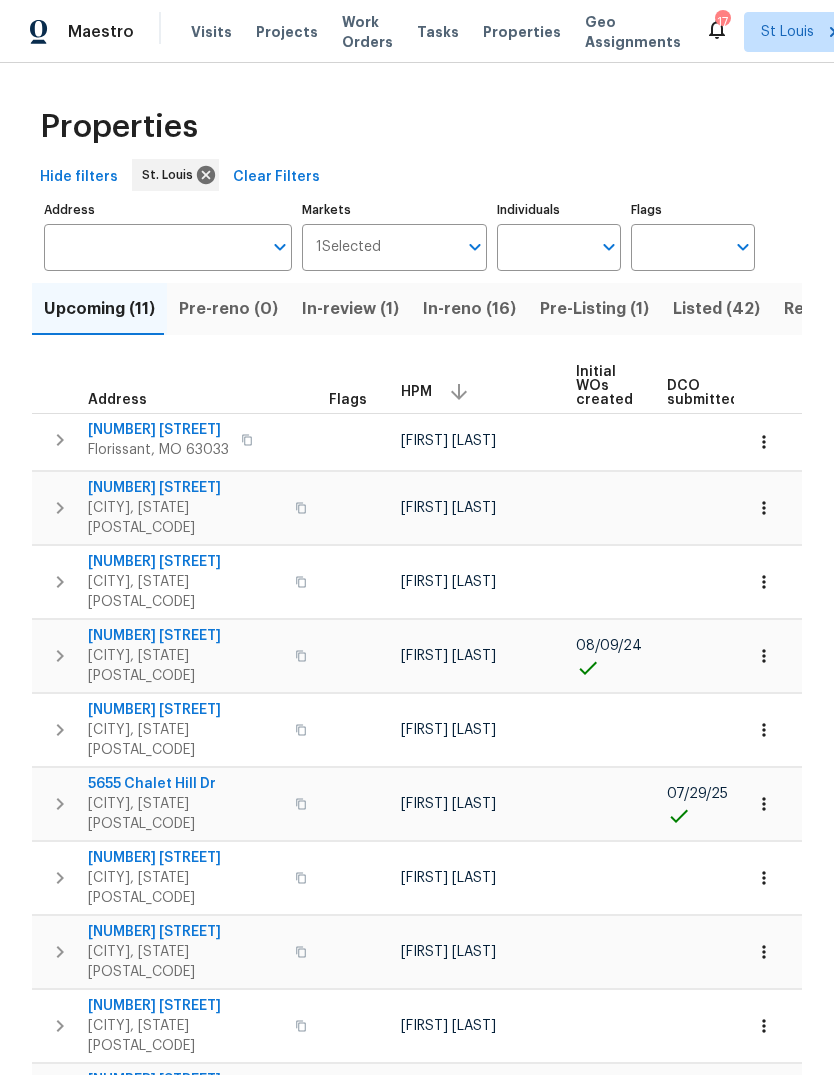 scroll, scrollTop: 0, scrollLeft: 0, axis: both 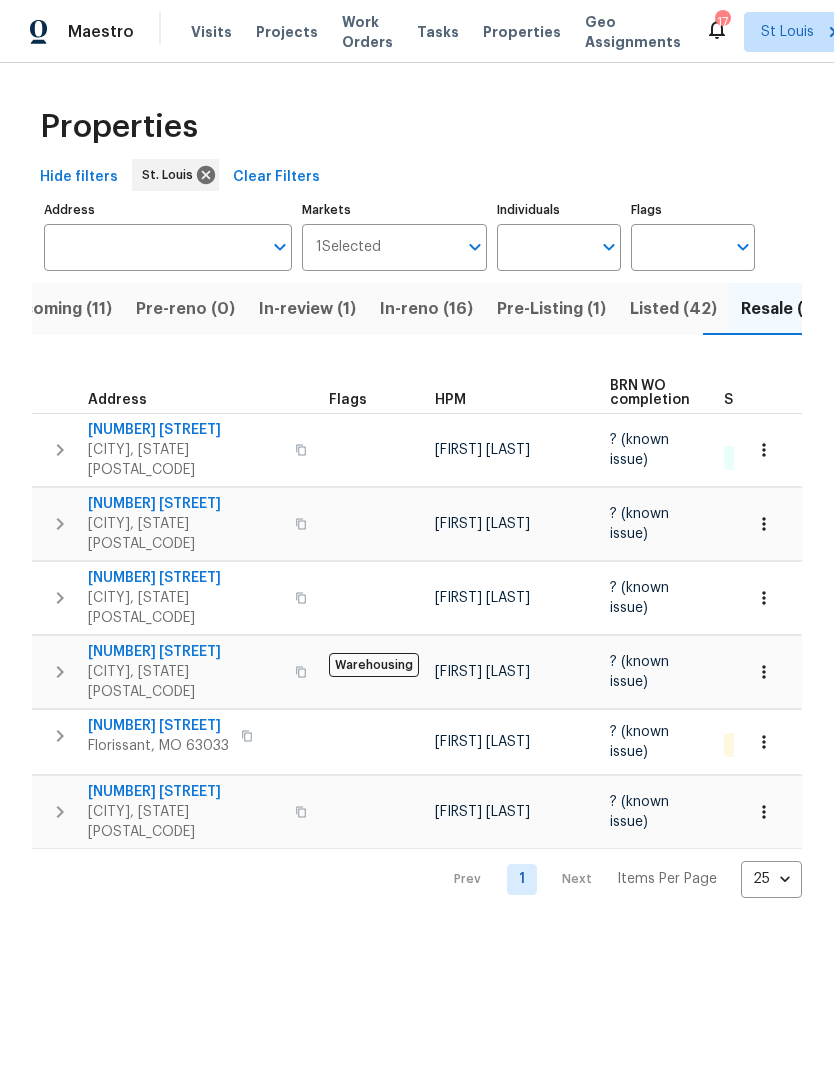 click on "Listed (42)" at bounding box center (673, 309) 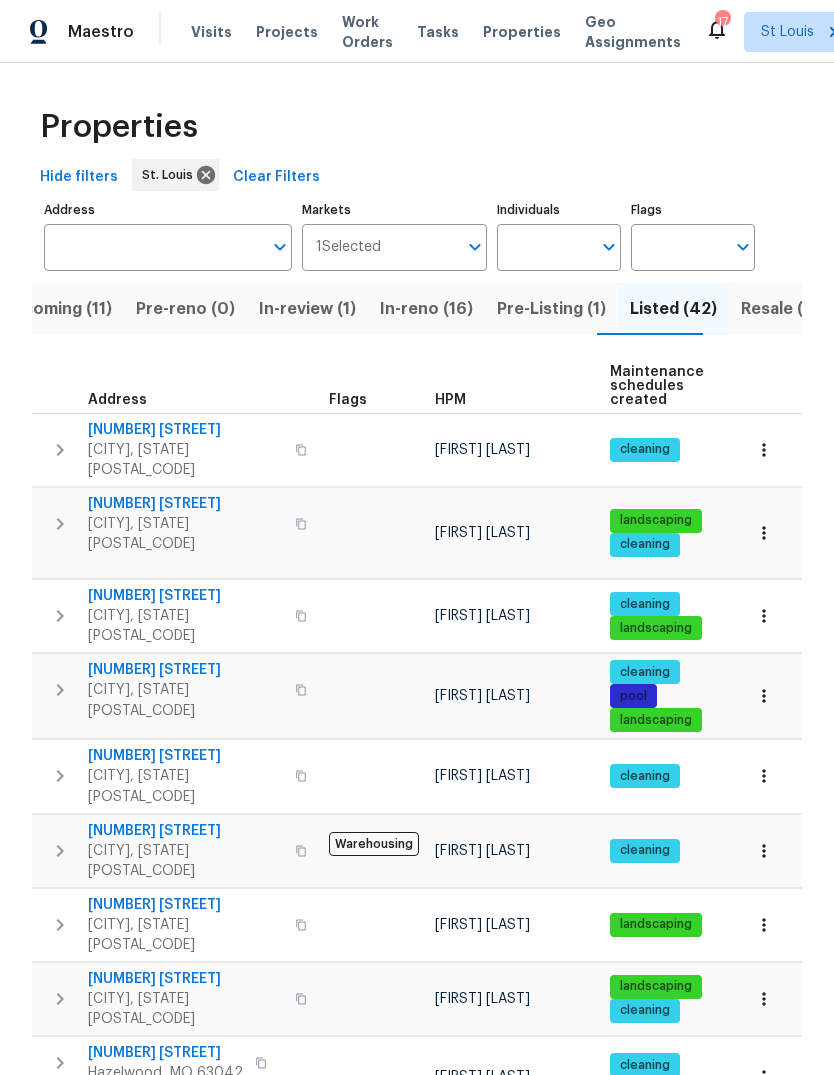 click on "HPM" at bounding box center [514, 400] 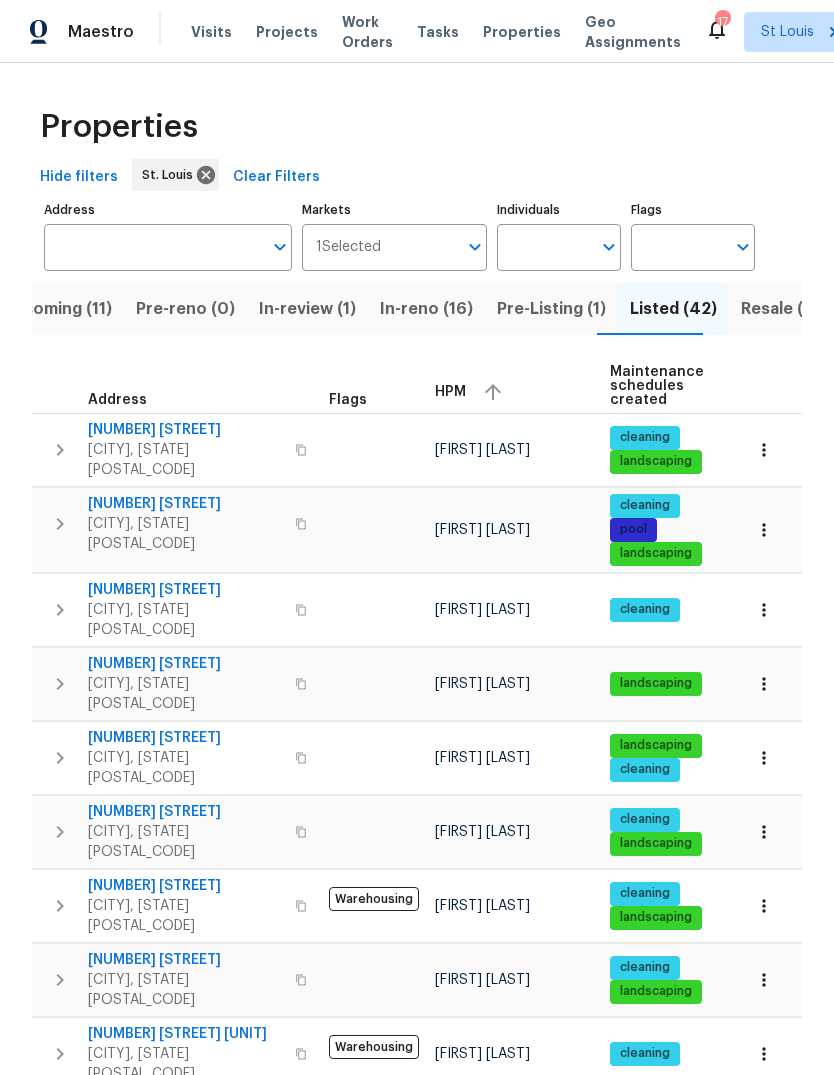 click on "HPM" at bounding box center [514, 392] 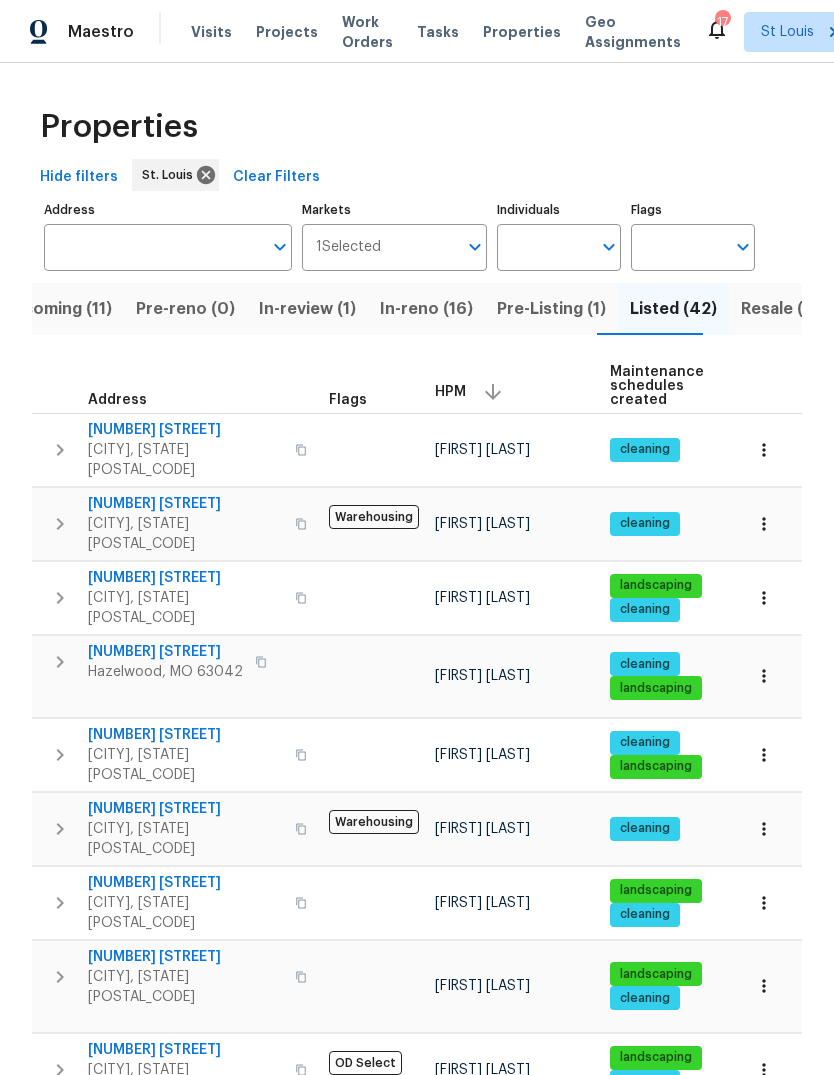 scroll, scrollTop: 0, scrollLeft: 0, axis: both 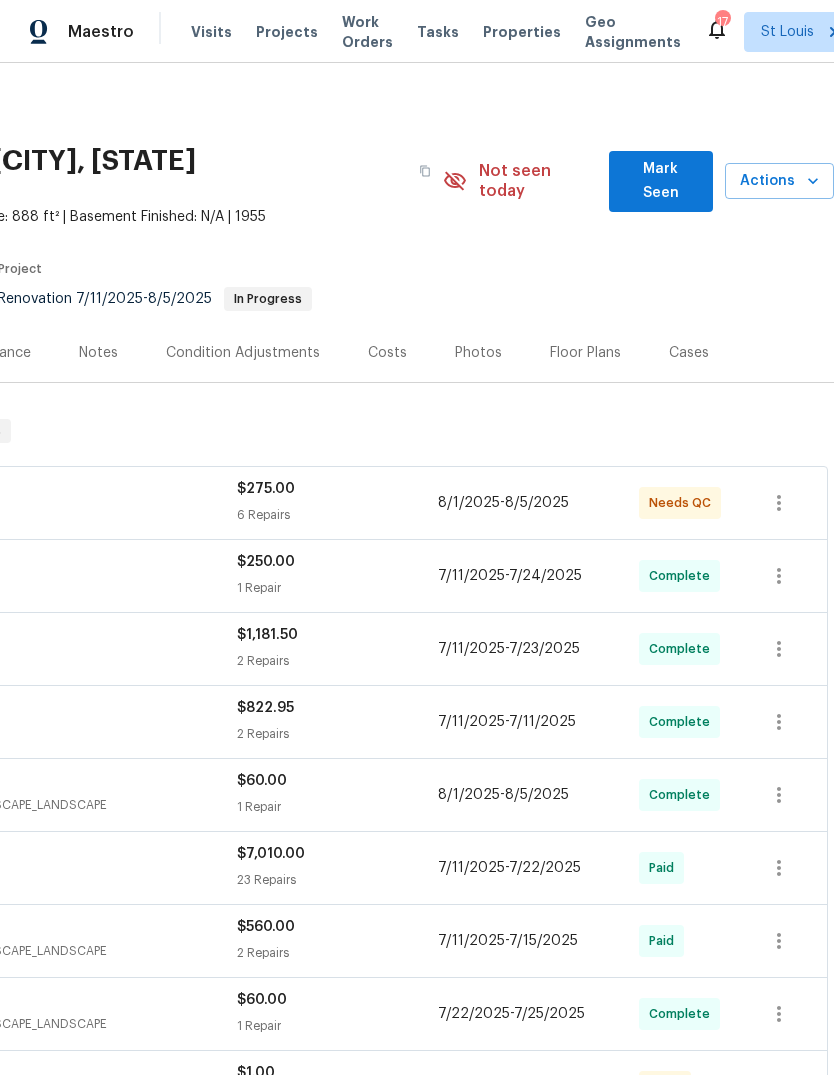 click on "Mark Seen" at bounding box center [661, 181] 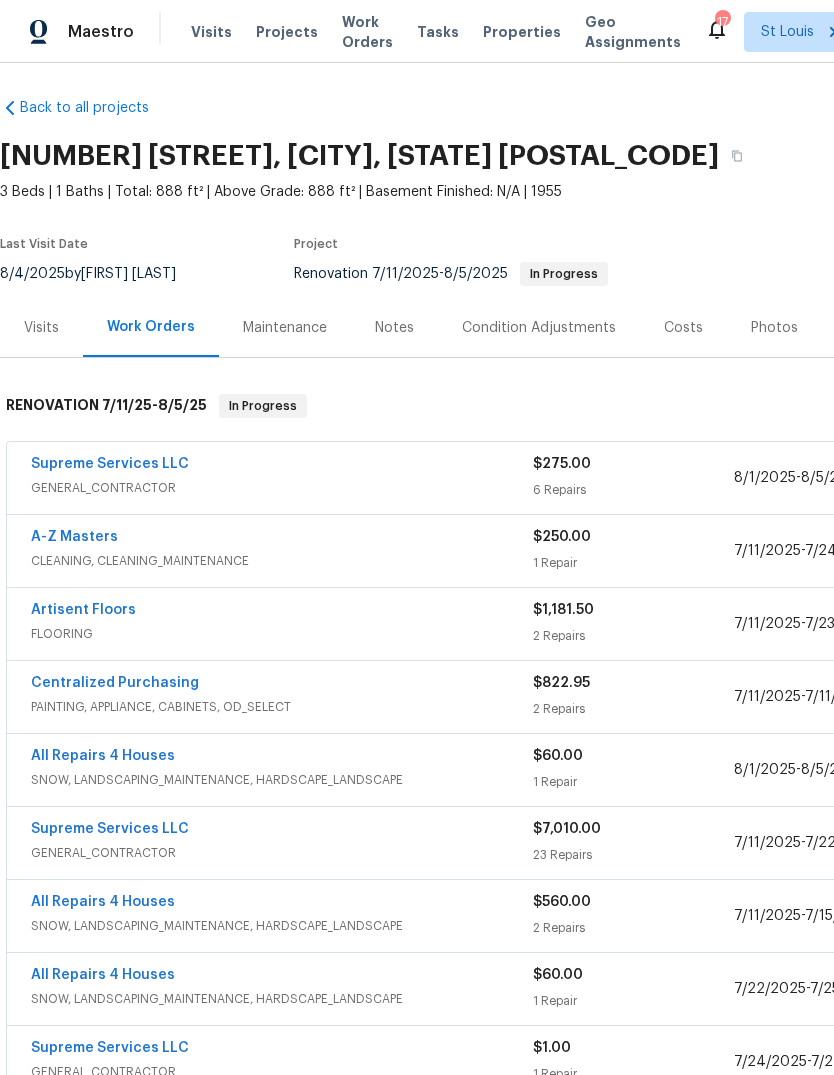scroll, scrollTop: 6, scrollLeft: 0, axis: vertical 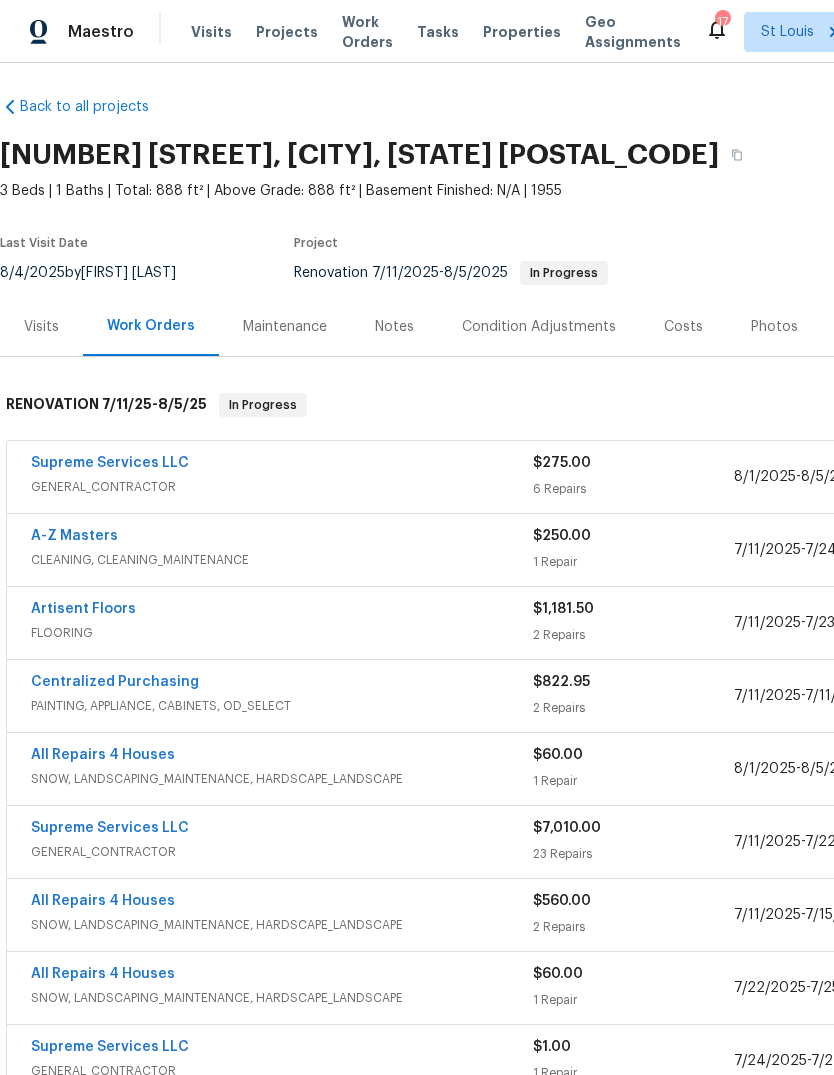 click on "Visits" at bounding box center [211, 32] 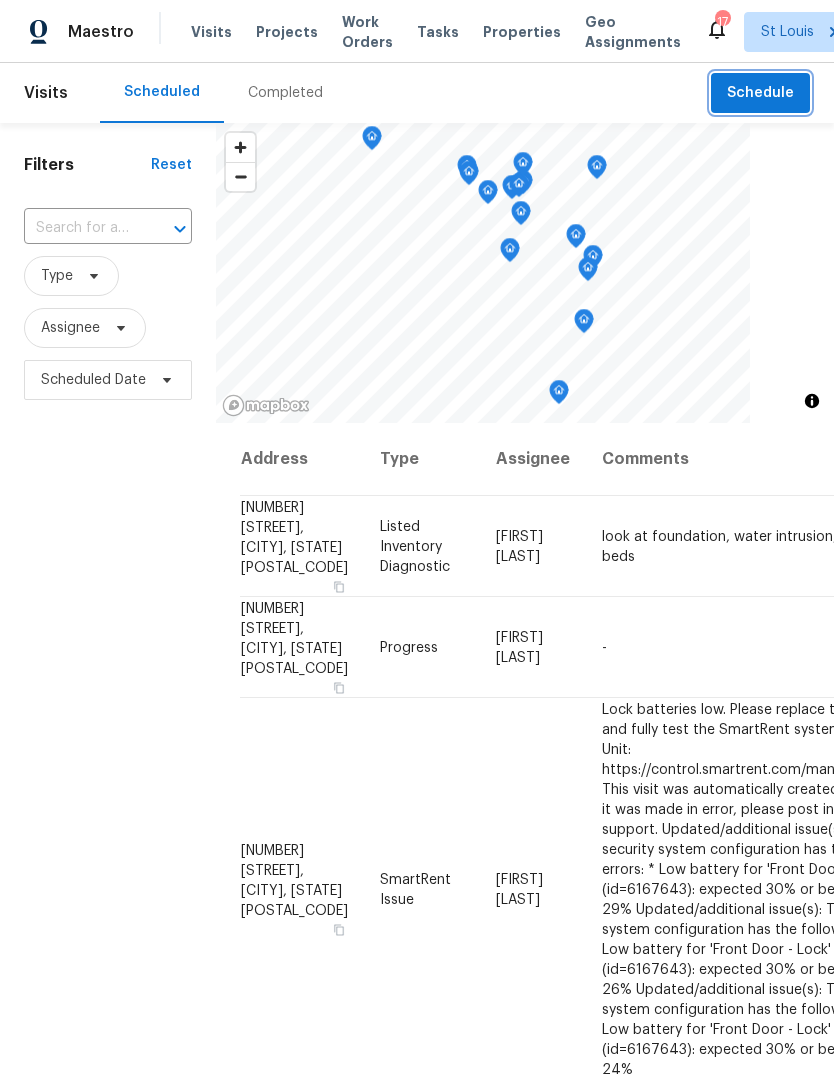click on "Schedule" at bounding box center (760, 93) 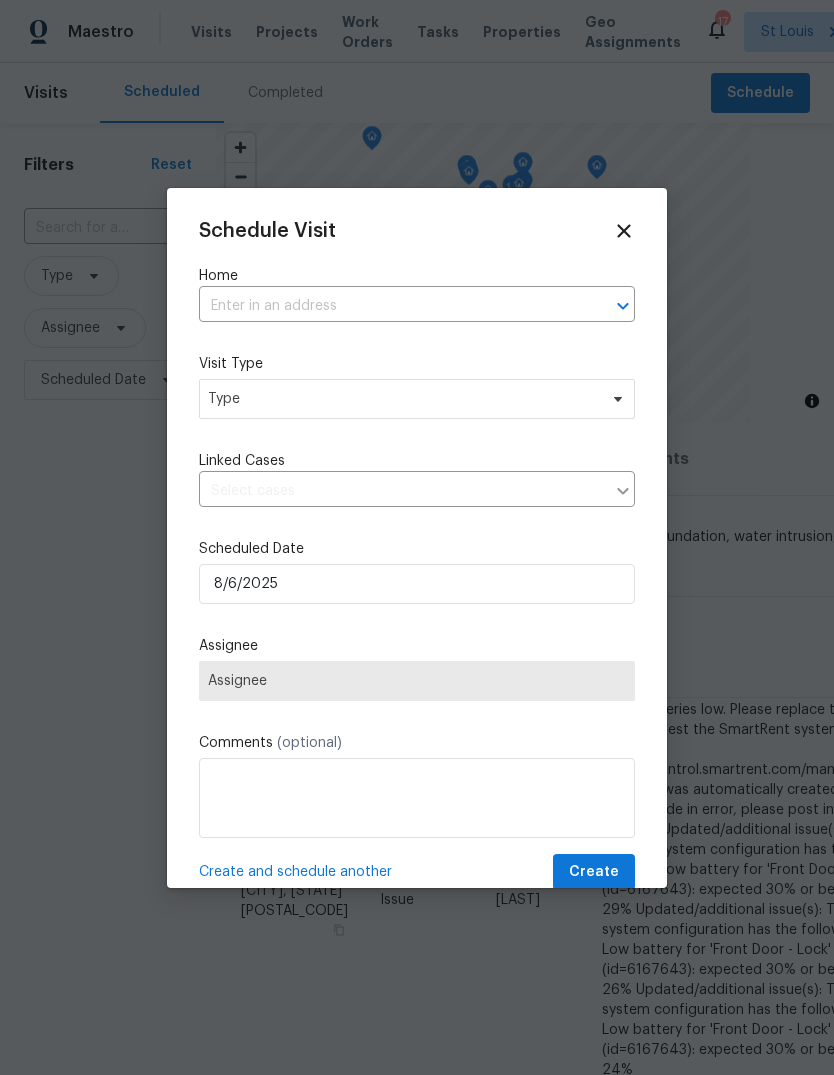 click at bounding box center (389, 306) 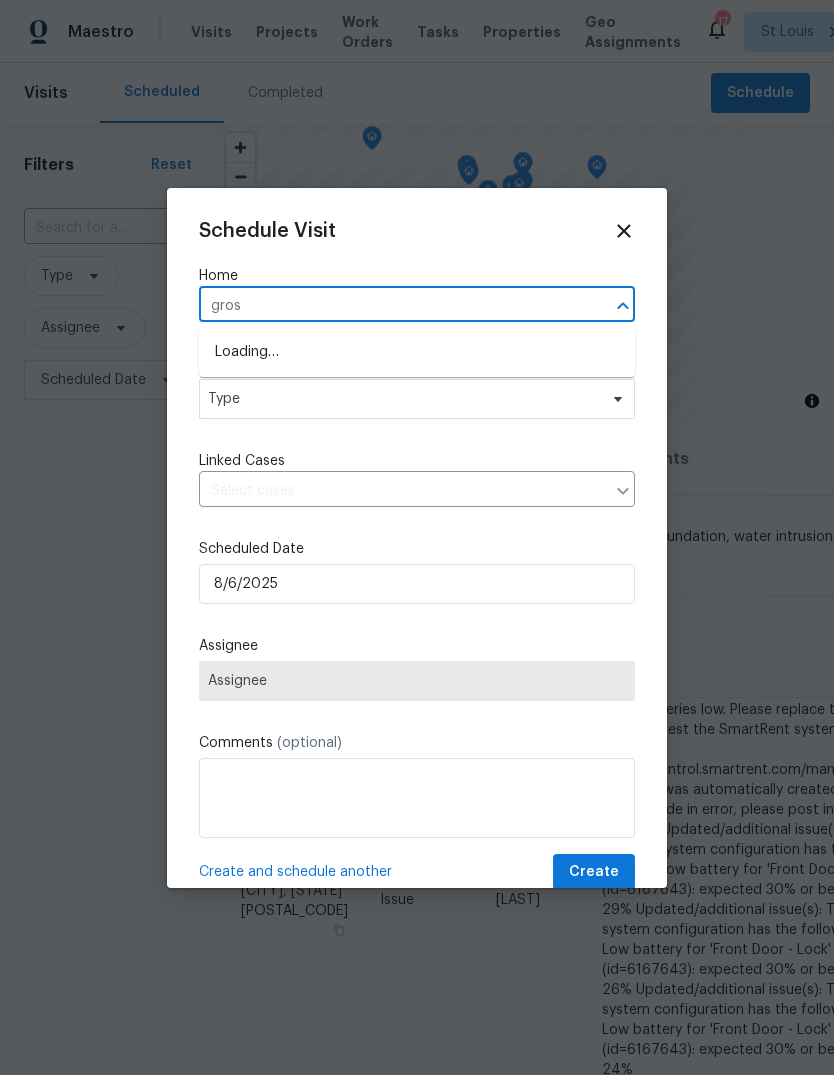 type on "gross" 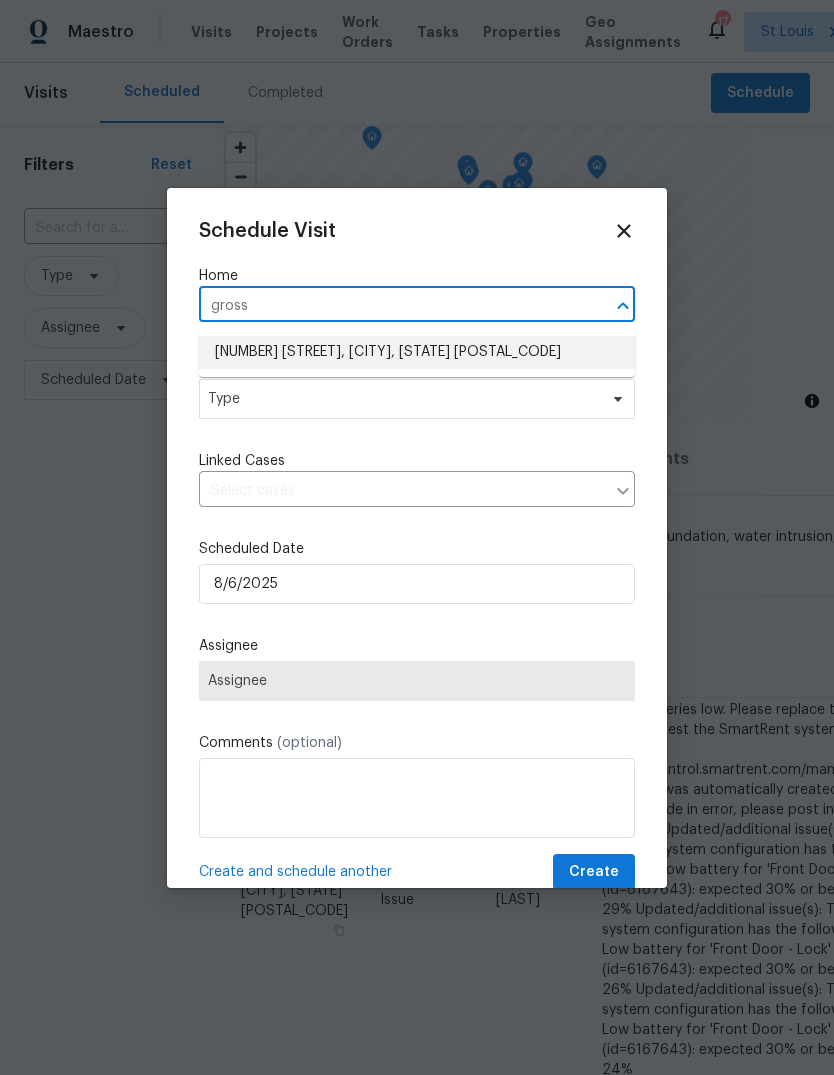 click on "2381 Gross Point Ln, Wildwood, MO 63011" at bounding box center [417, 352] 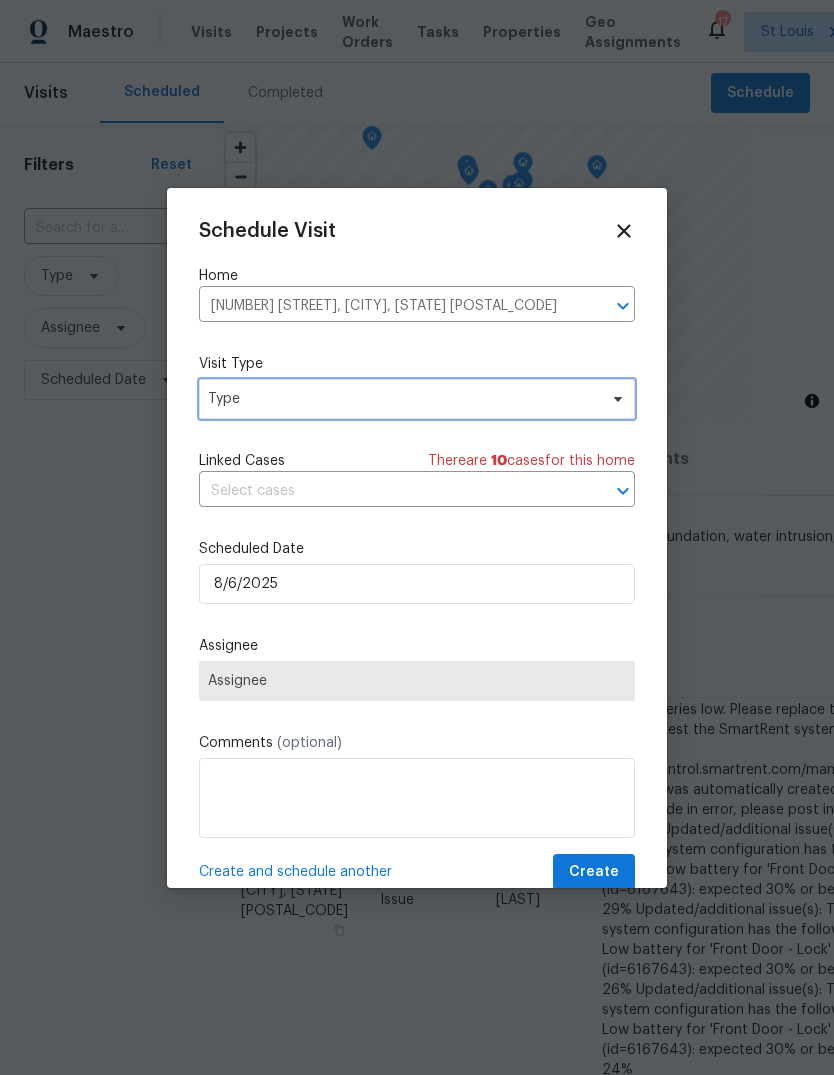 click on "Type" at bounding box center [402, 399] 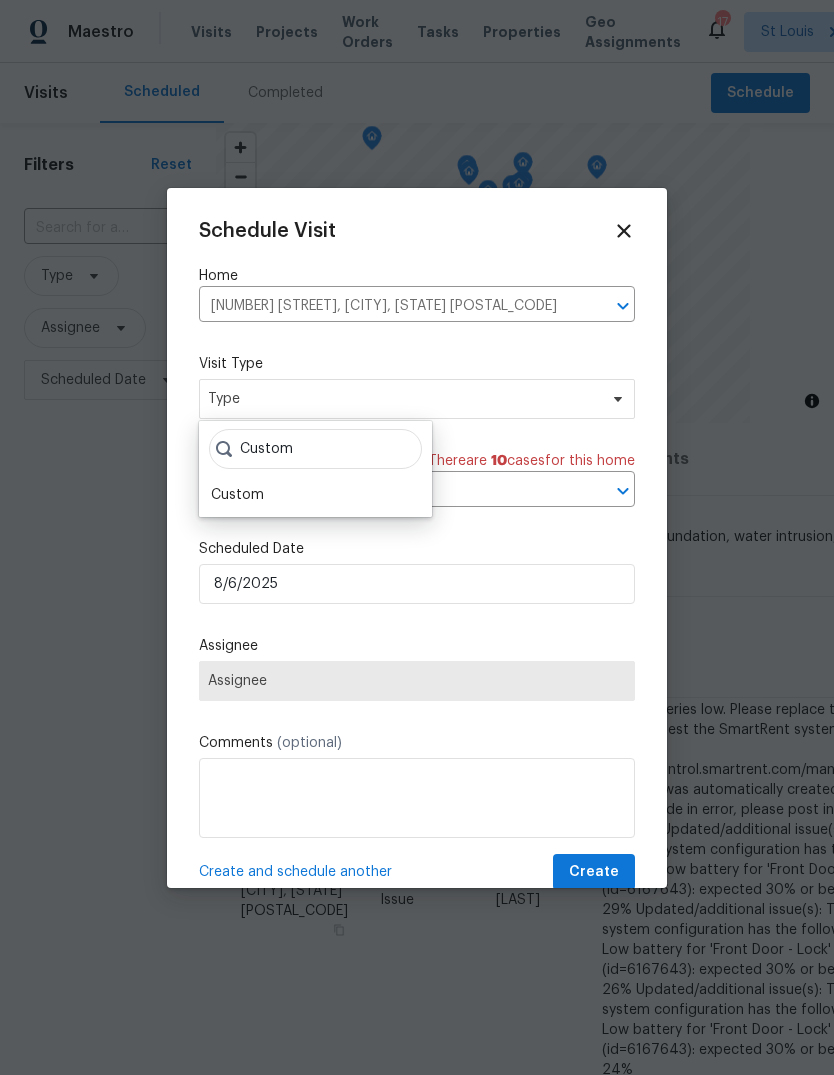 type on "Custom" 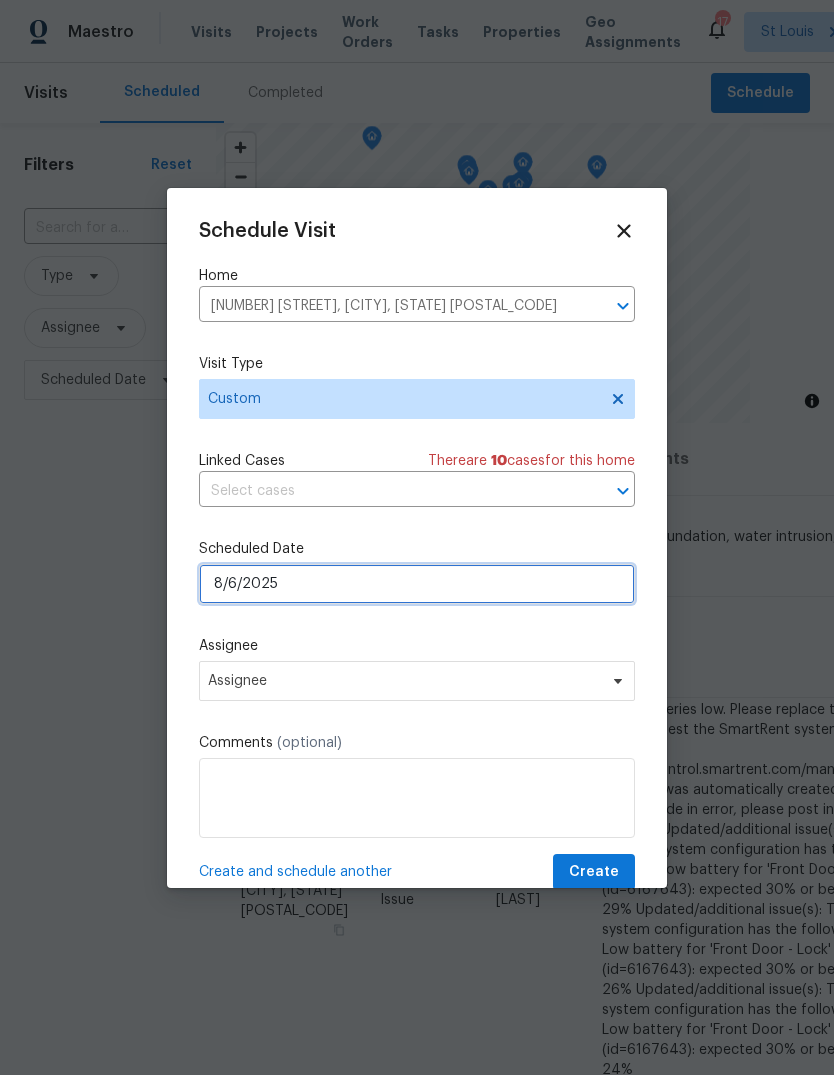 click on "8/6/2025" at bounding box center [417, 584] 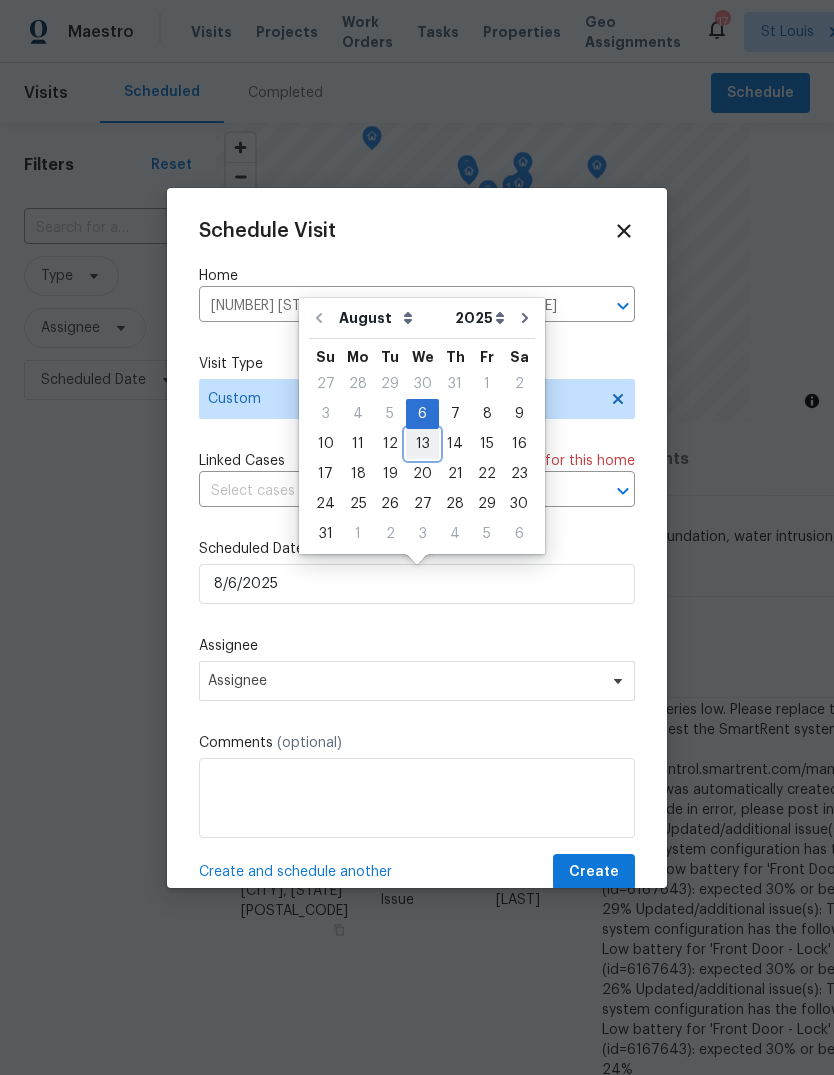 click on "13" at bounding box center [422, 444] 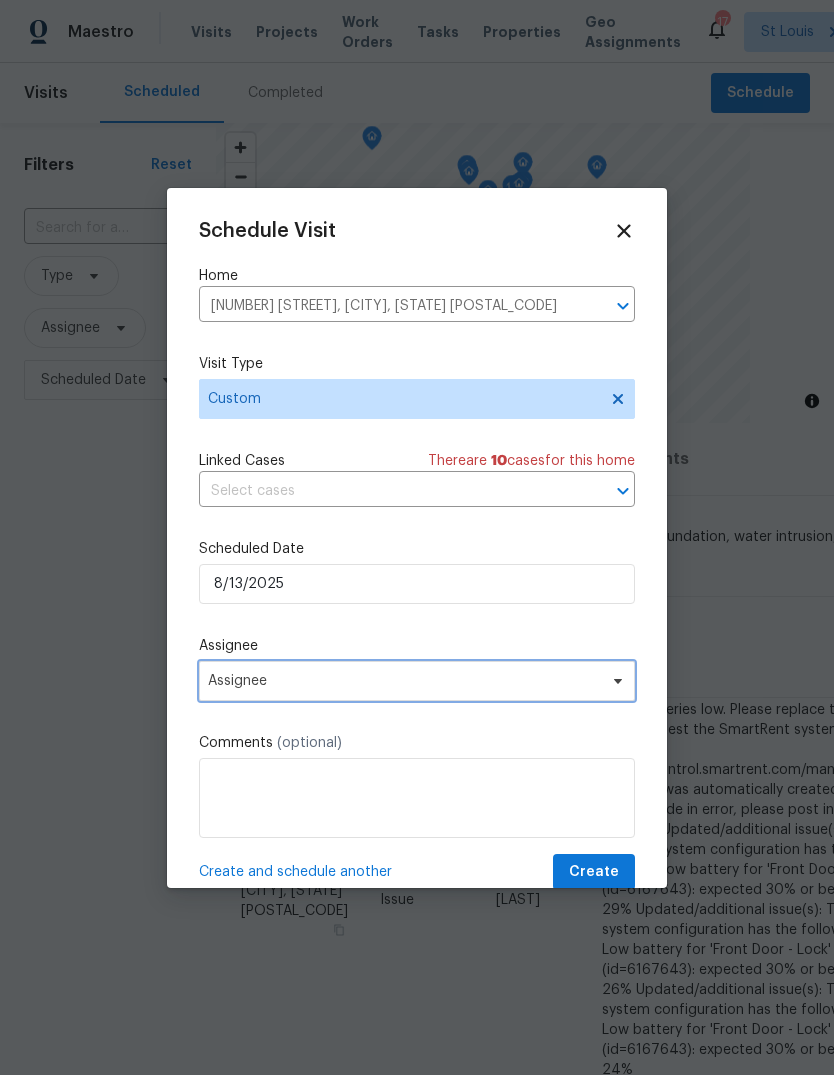 click on "Assignee" at bounding box center [404, 681] 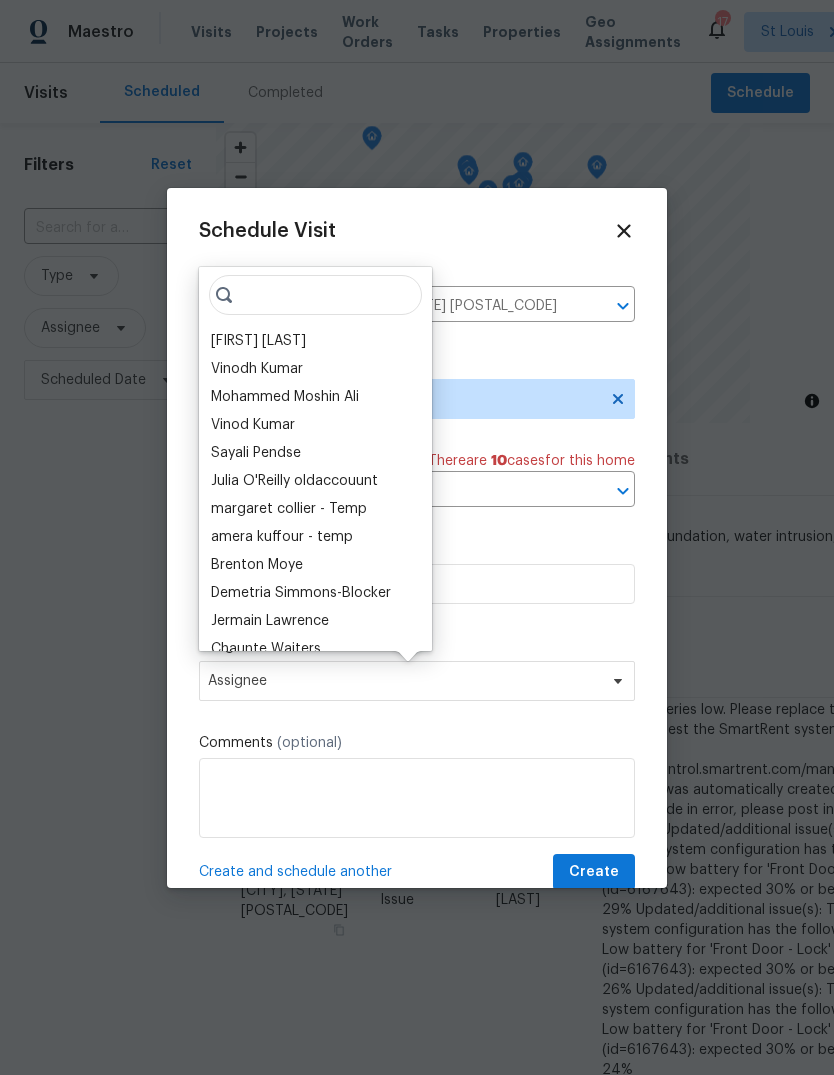 click on "[FIRST] [LAST]" at bounding box center (315, 341) 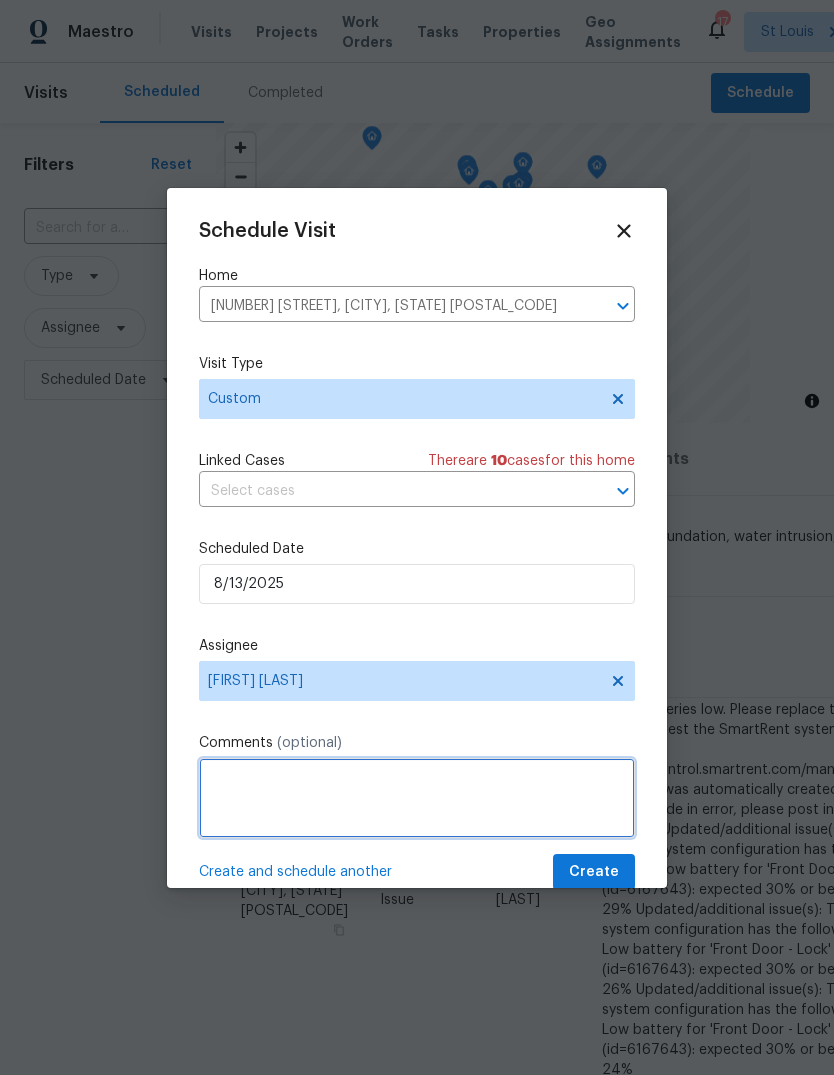 click at bounding box center (417, 798) 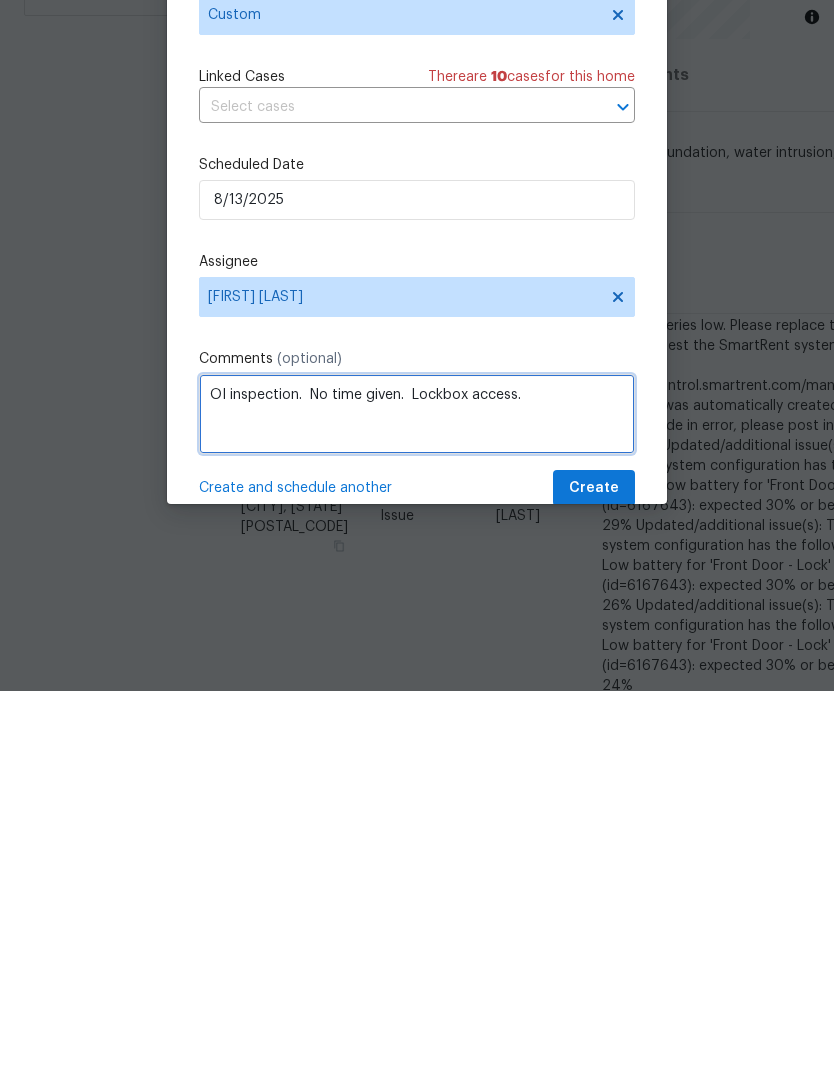 type on "OI inspection.  No time given.  Lockbox access." 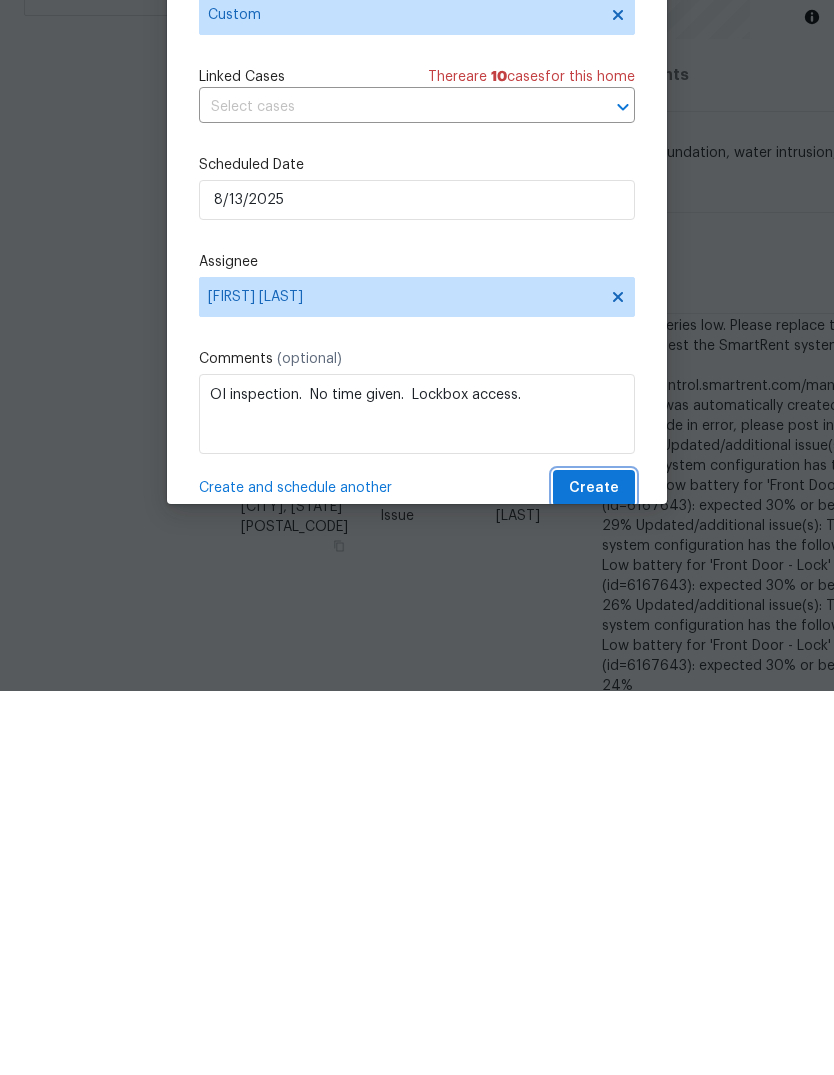 click on "Create" at bounding box center (594, 872) 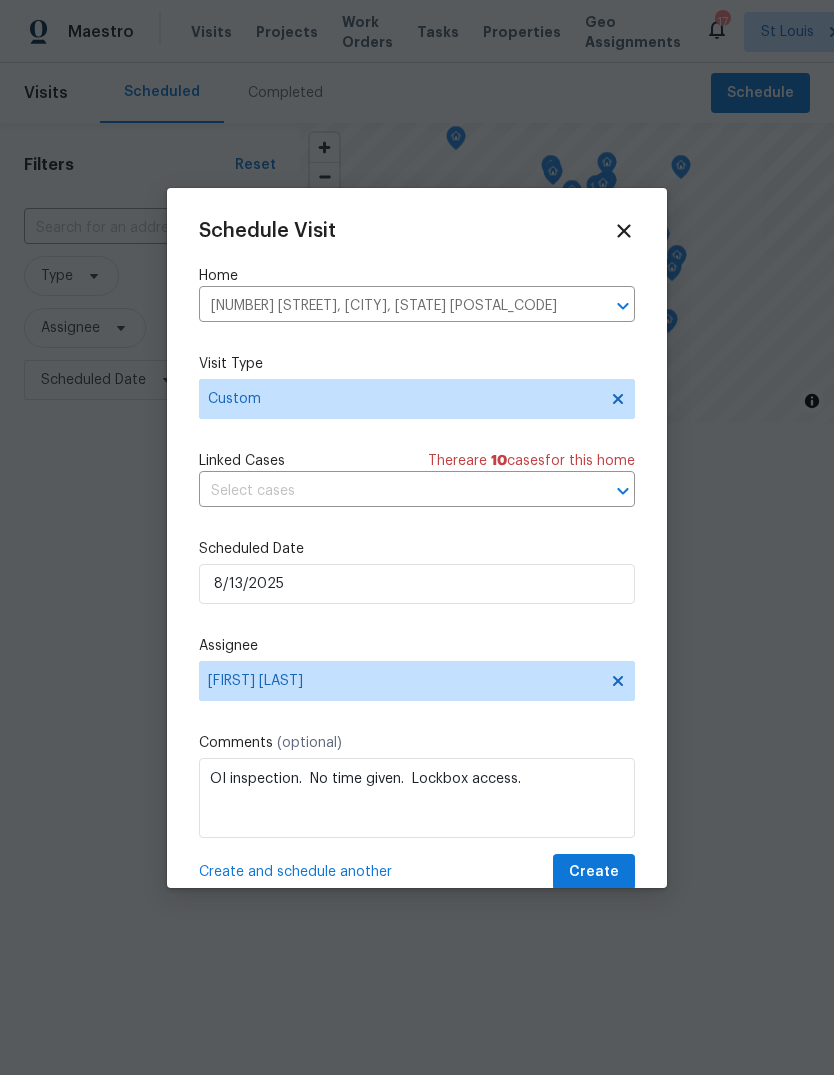 scroll, scrollTop: 0, scrollLeft: 0, axis: both 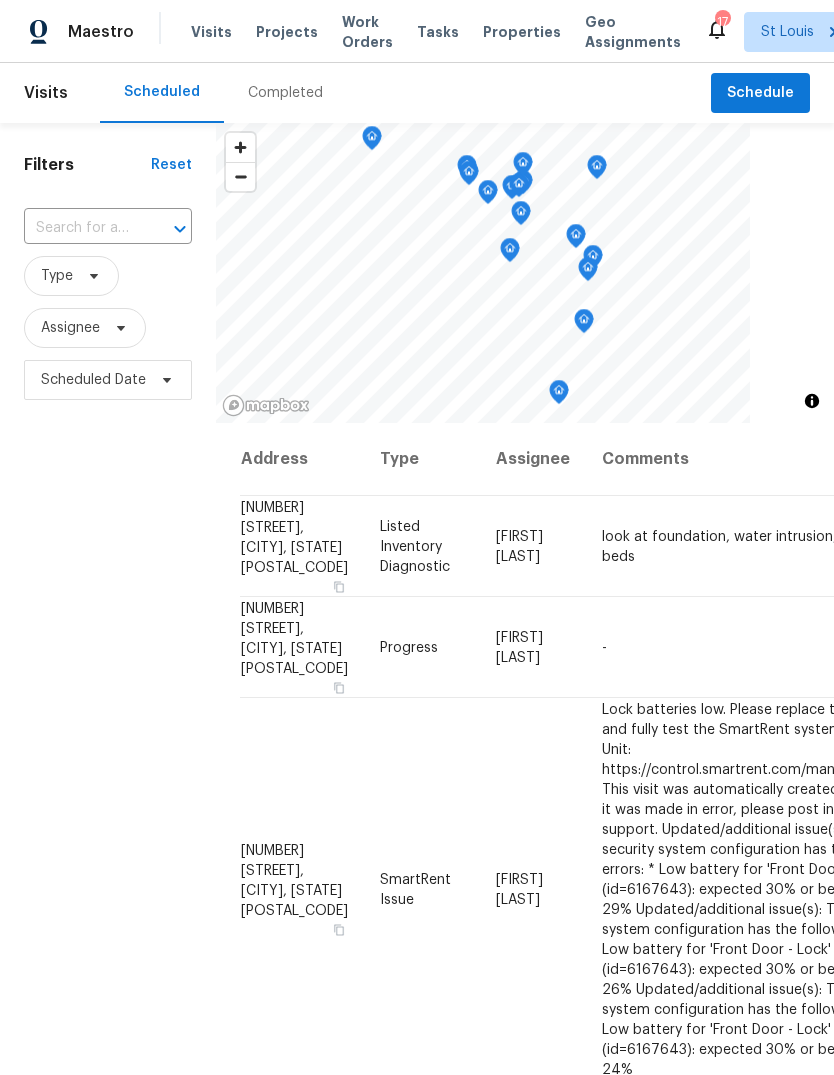 click on "Projects" at bounding box center [287, 32] 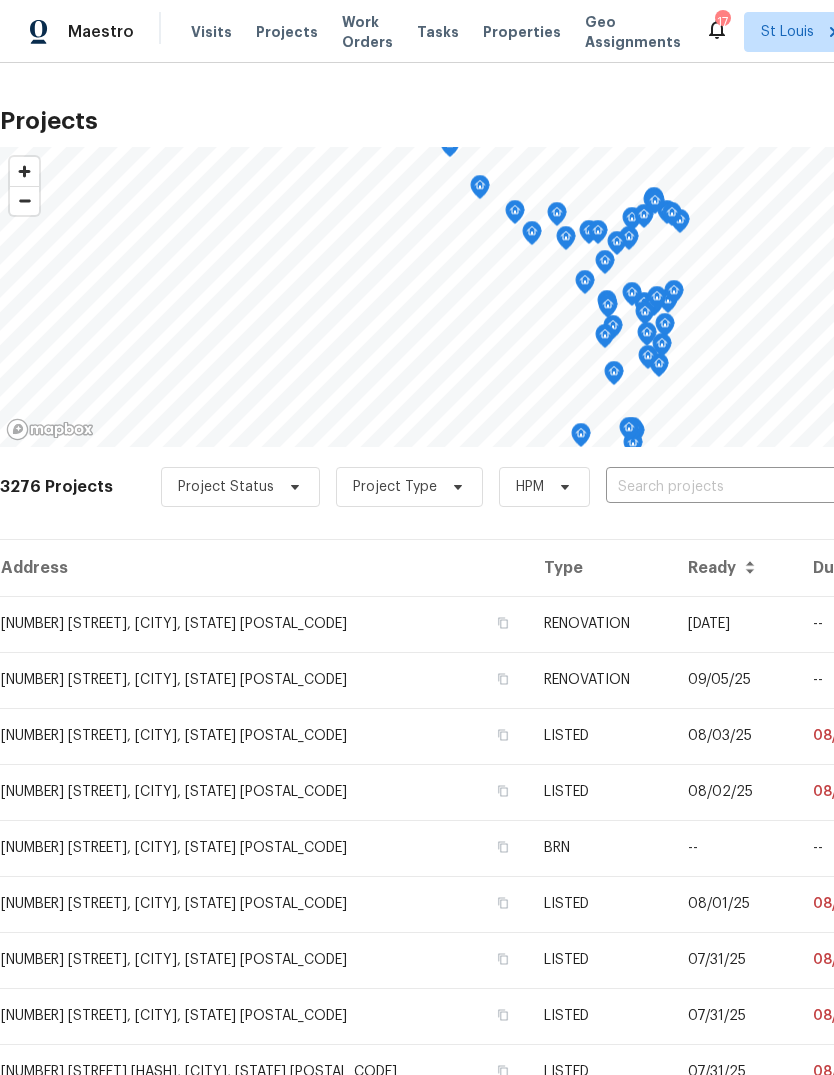 click on "Properties" at bounding box center [522, 32] 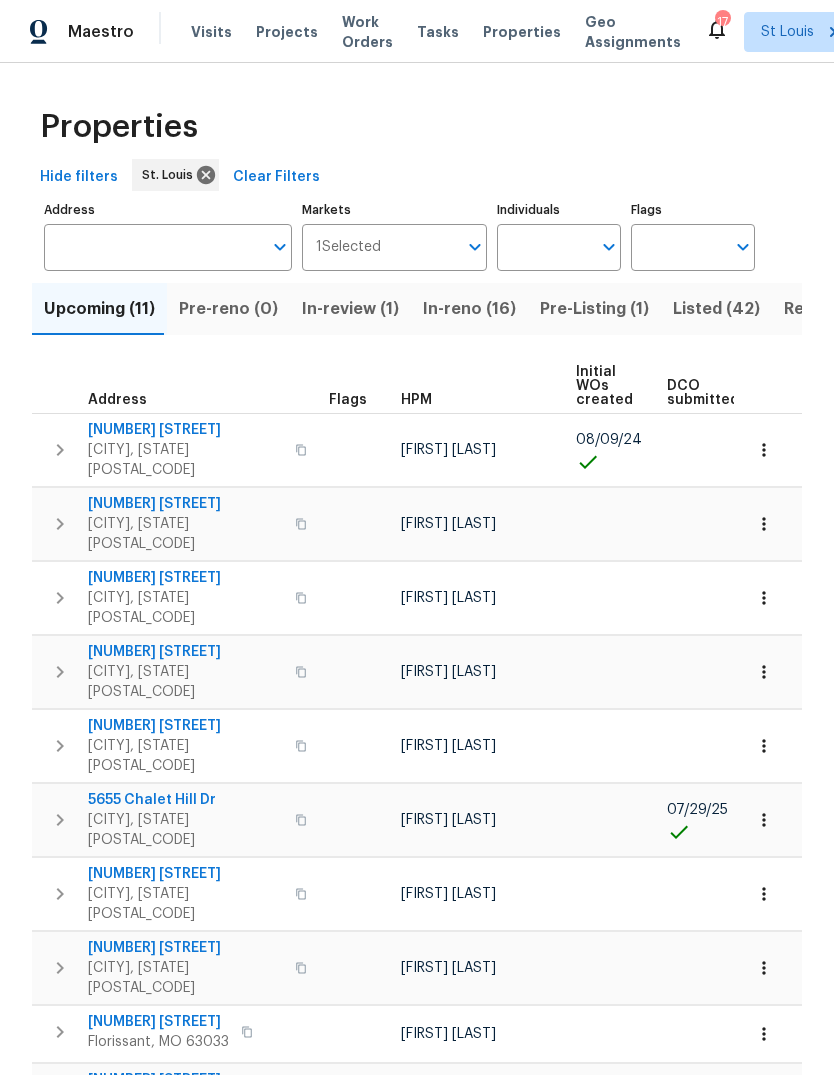 click on "In-reno (16)" at bounding box center [469, 309] 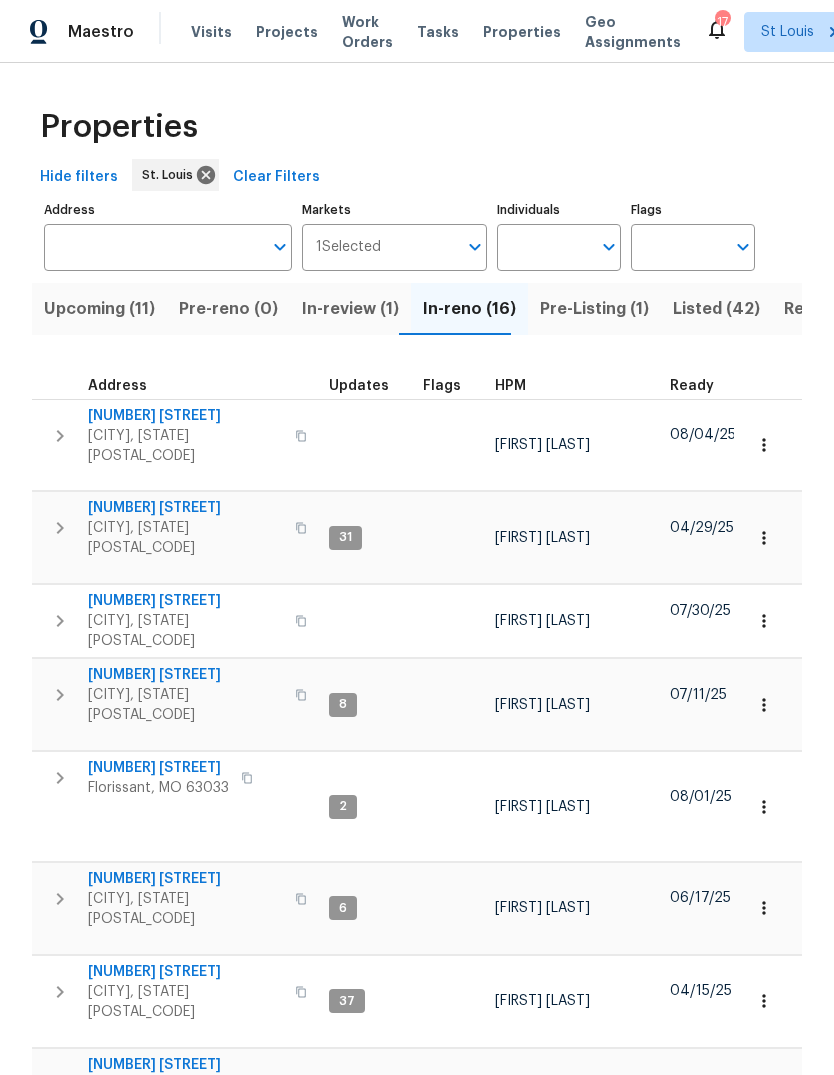 click on "HPM" at bounding box center (510, 386) 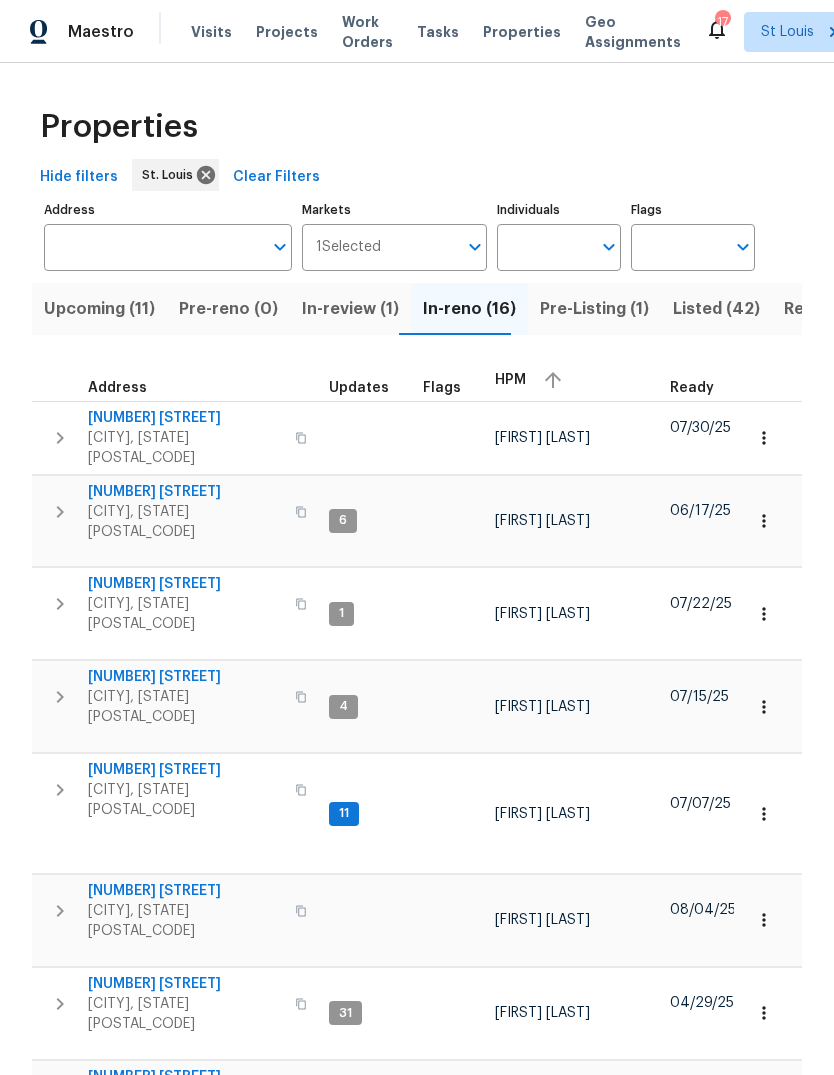 click on "HPM" at bounding box center (510, 380) 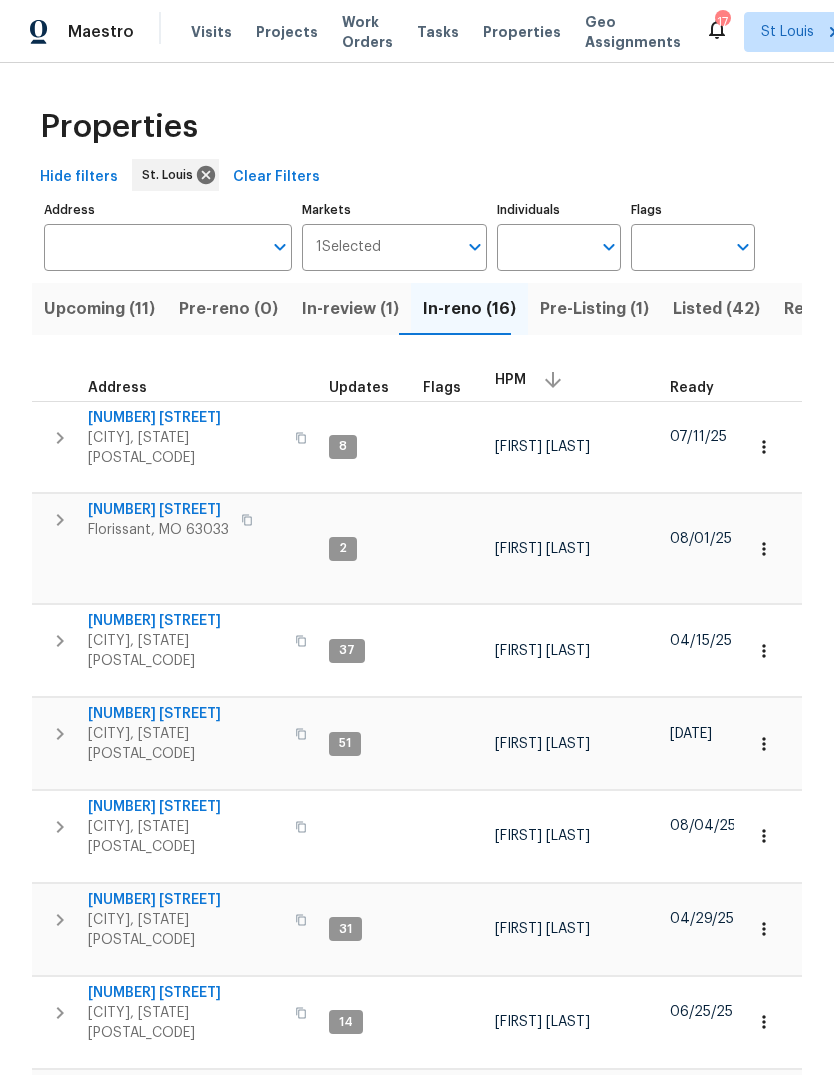 click on "Wildwood, MO 63011" at bounding box center (185, 651) 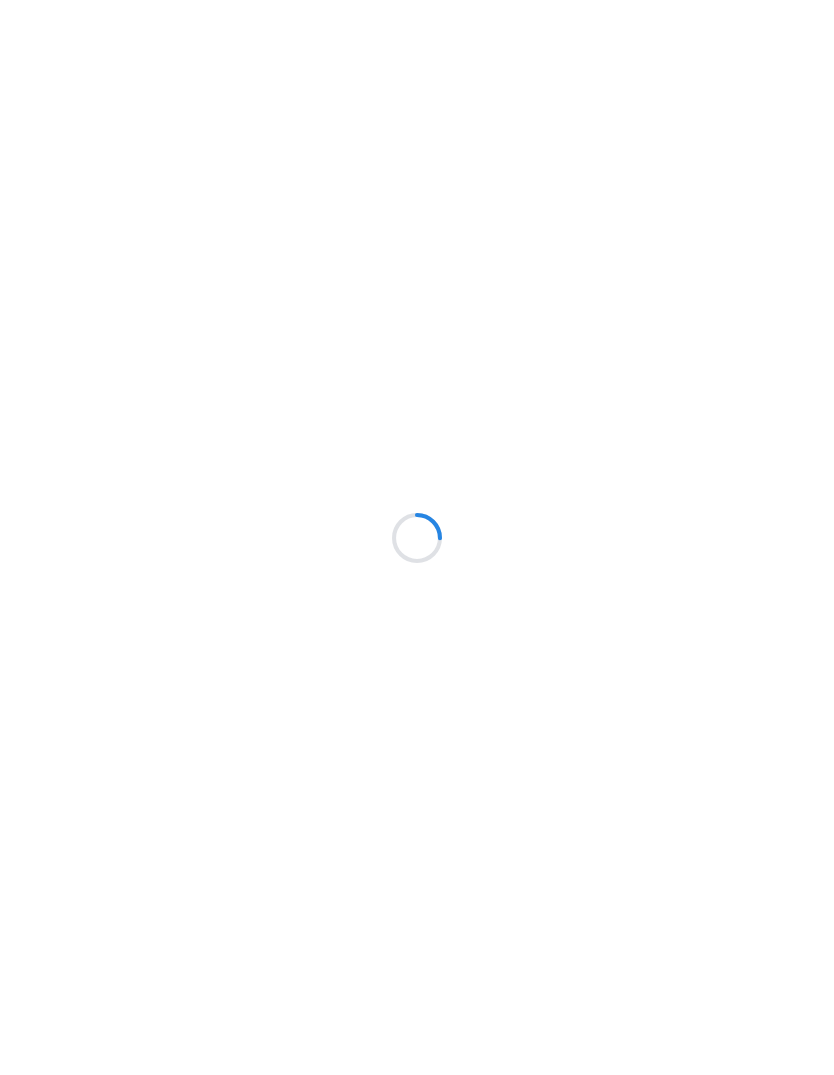 scroll, scrollTop: 0, scrollLeft: 0, axis: both 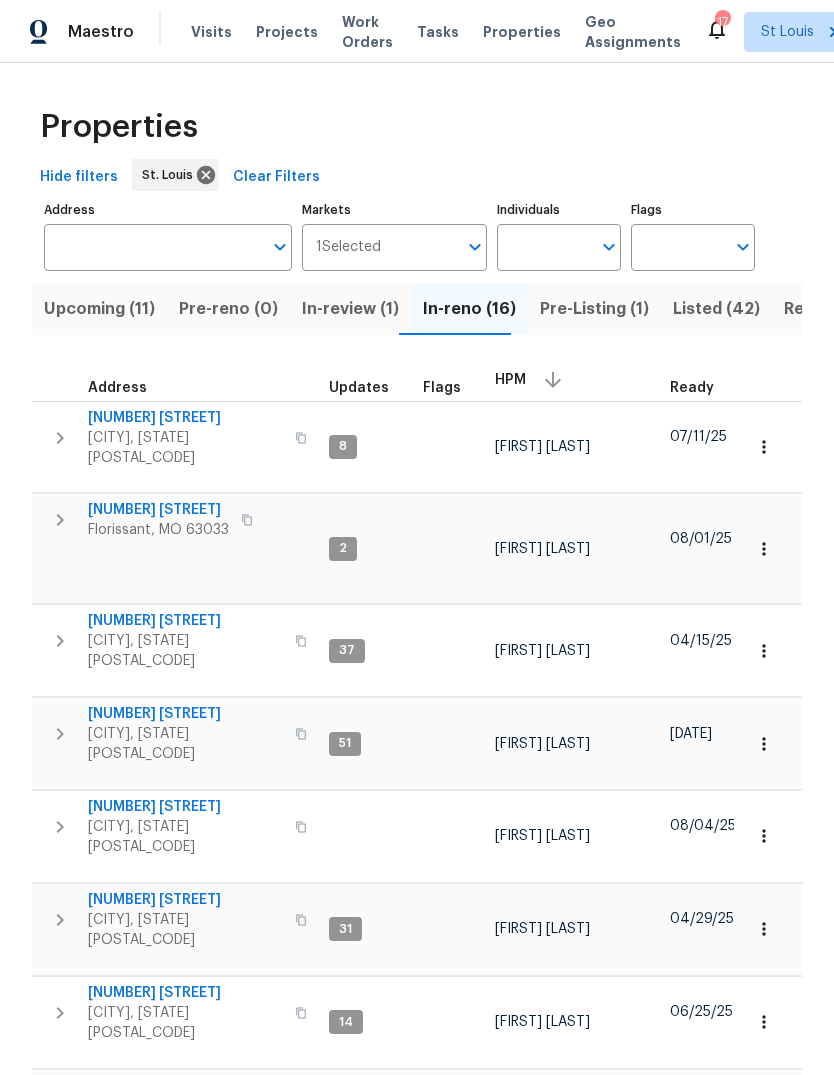 click on "Projects" at bounding box center [287, 32] 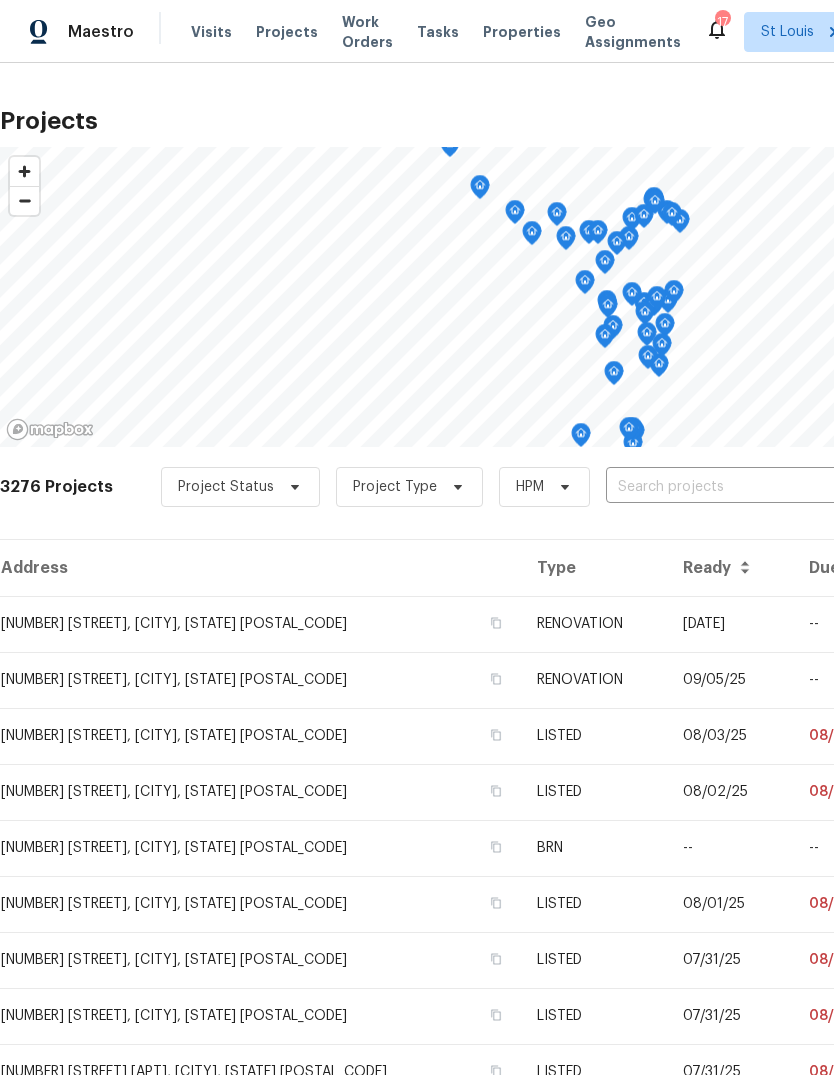 click at bounding box center [720, 487] 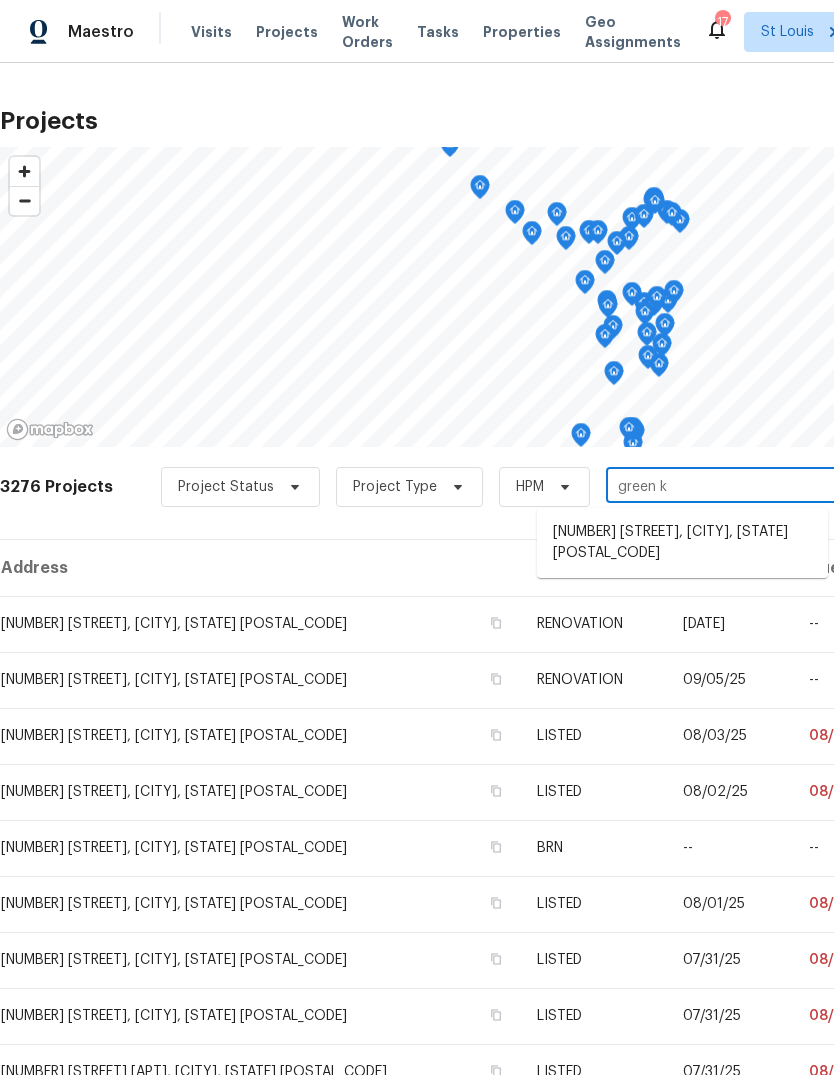 type on "green kn" 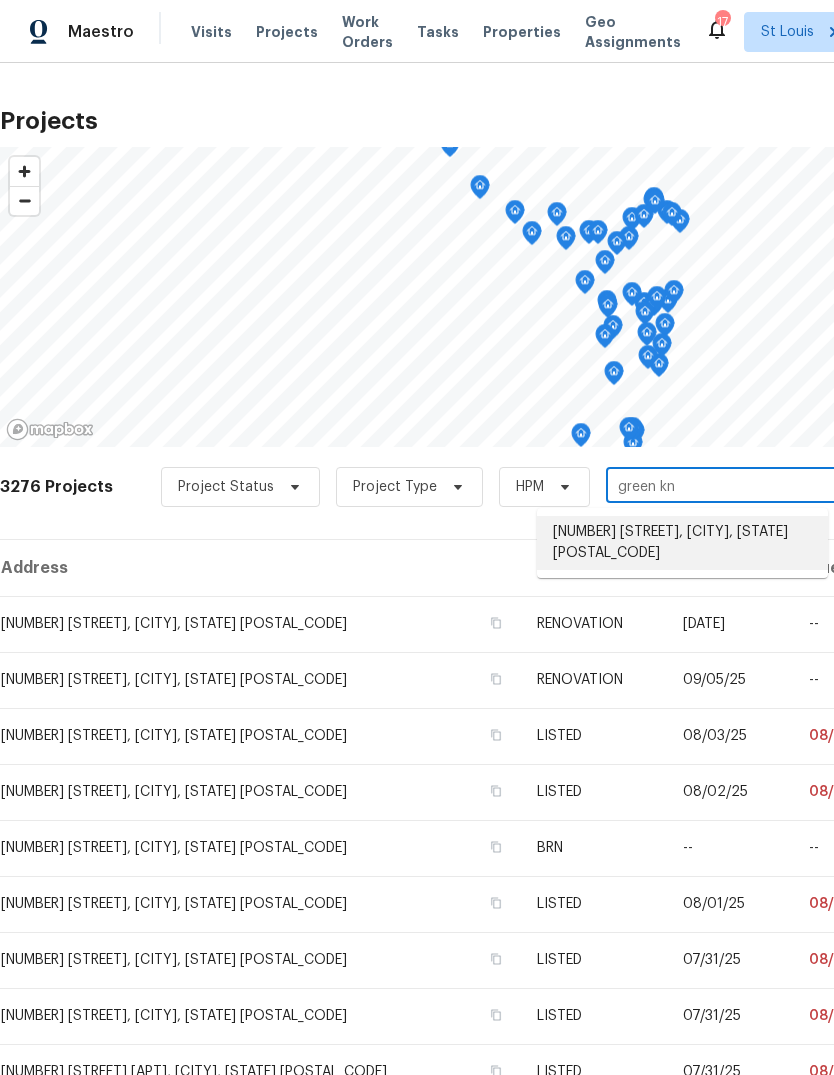 click on "[NUMBER] [STREET], [CITY], [STATE] [POSTAL_CODE]" at bounding box center [682, 543] 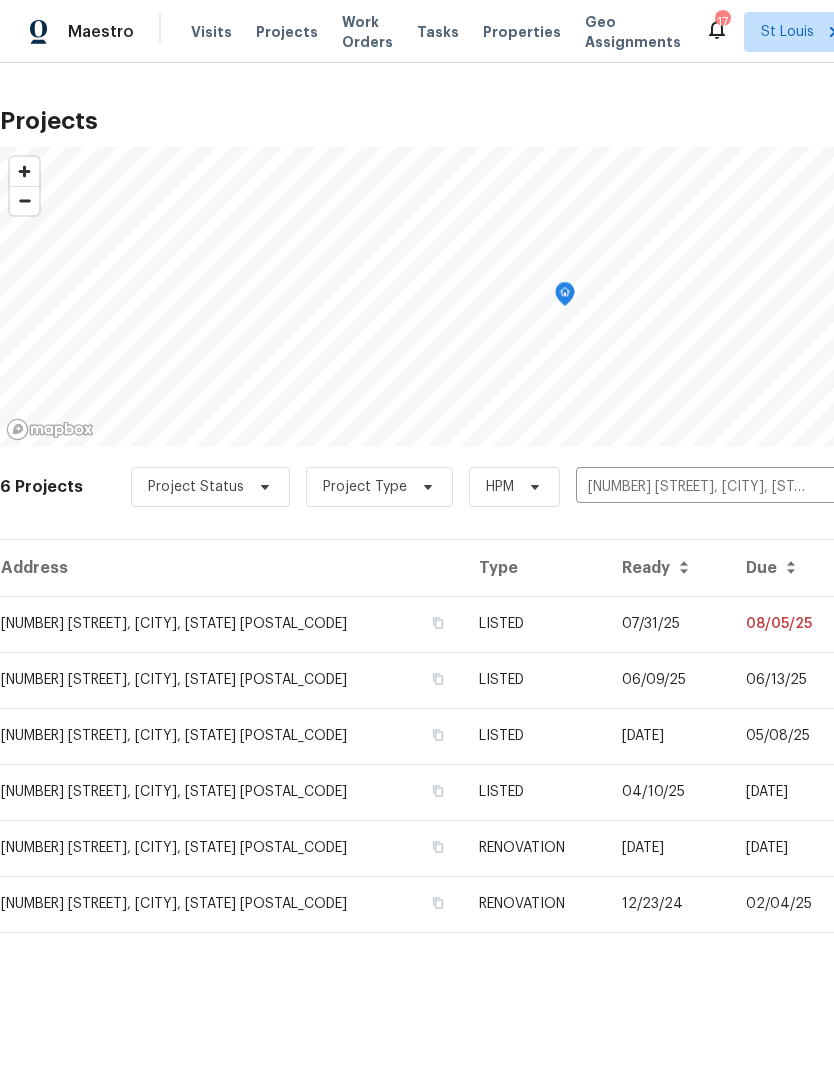 click on "LISTED" at bounding box center [534, 624] 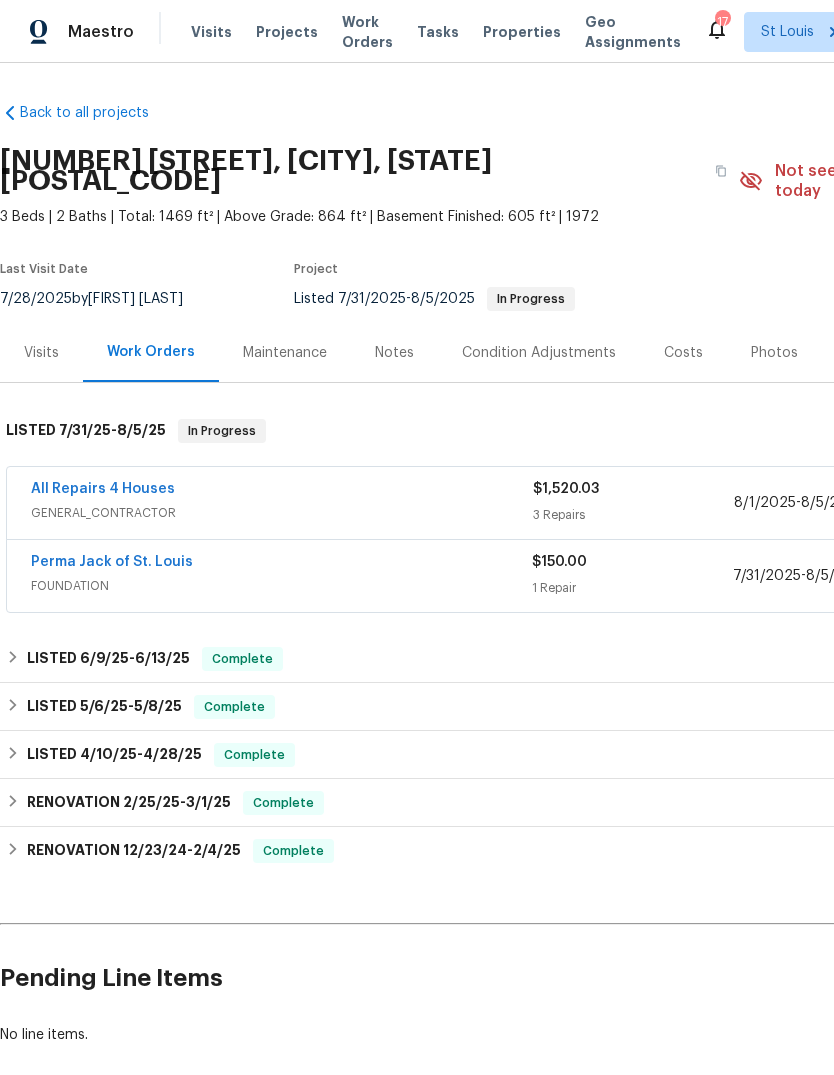 scroll, scrollTop: 0, scrollLeft: 0, axis: both 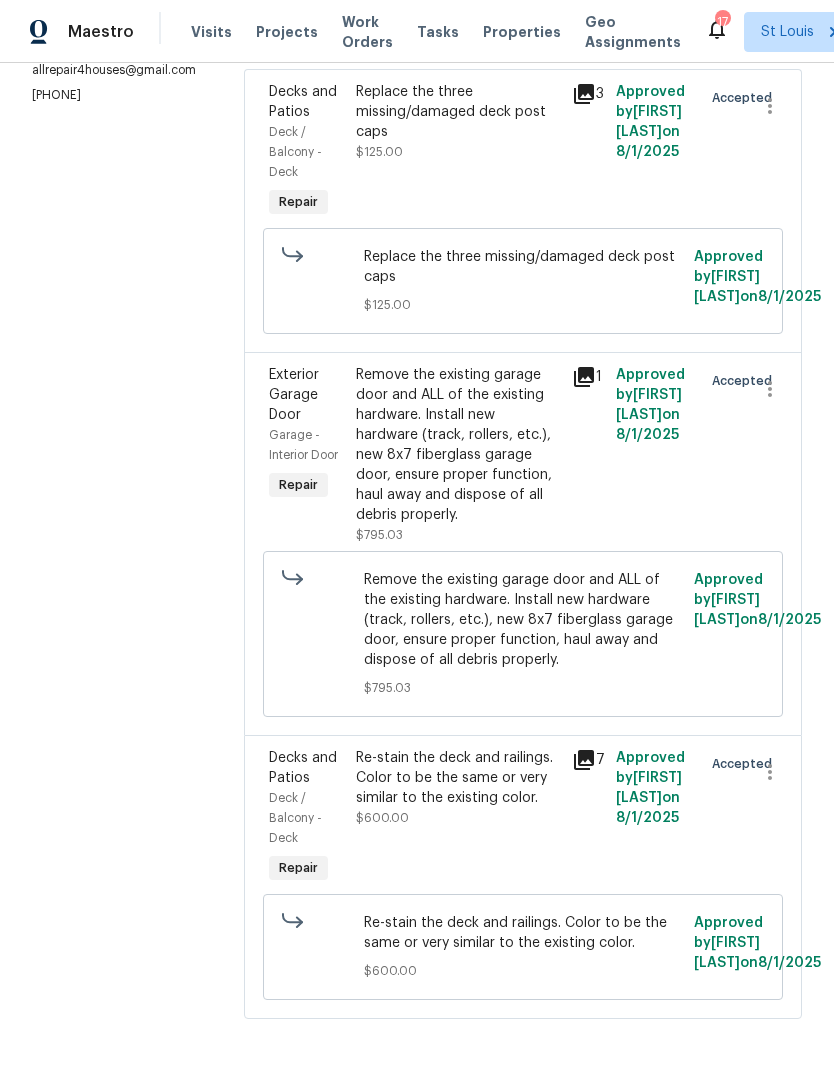 click 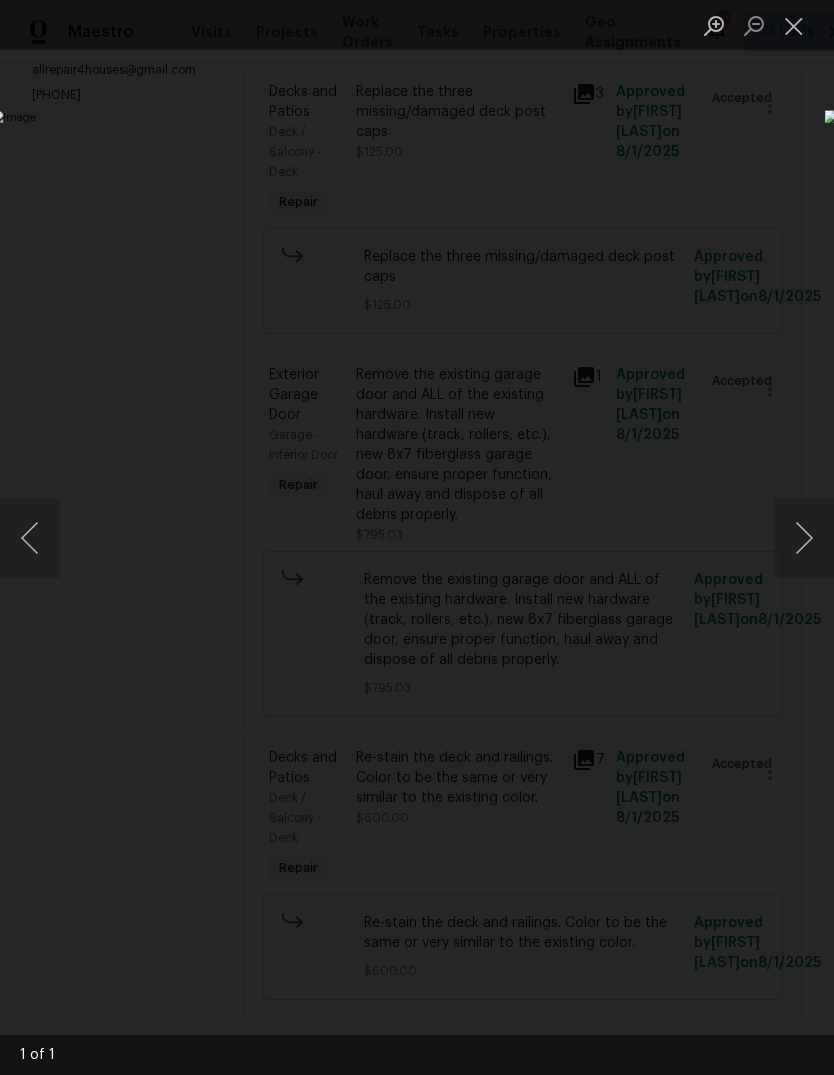 click at bounding box center (794, 25) 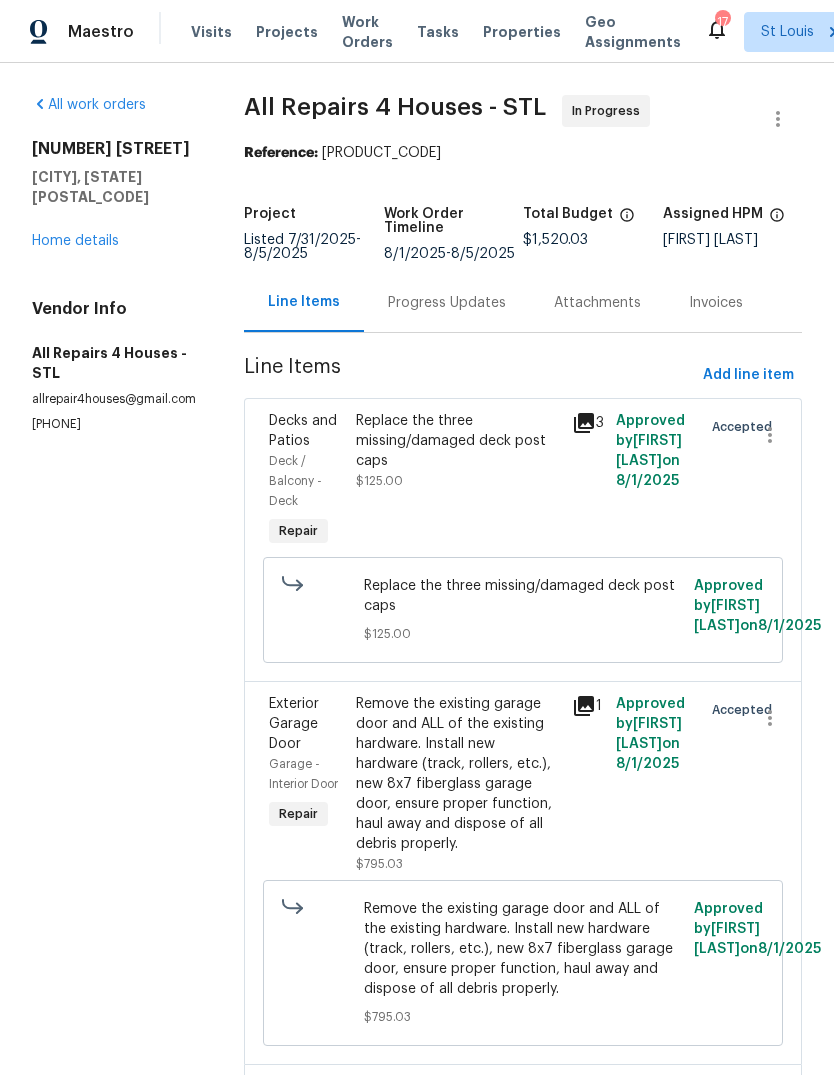 scroll, scrollTop: 0, scrollLeft: 0, axis: both 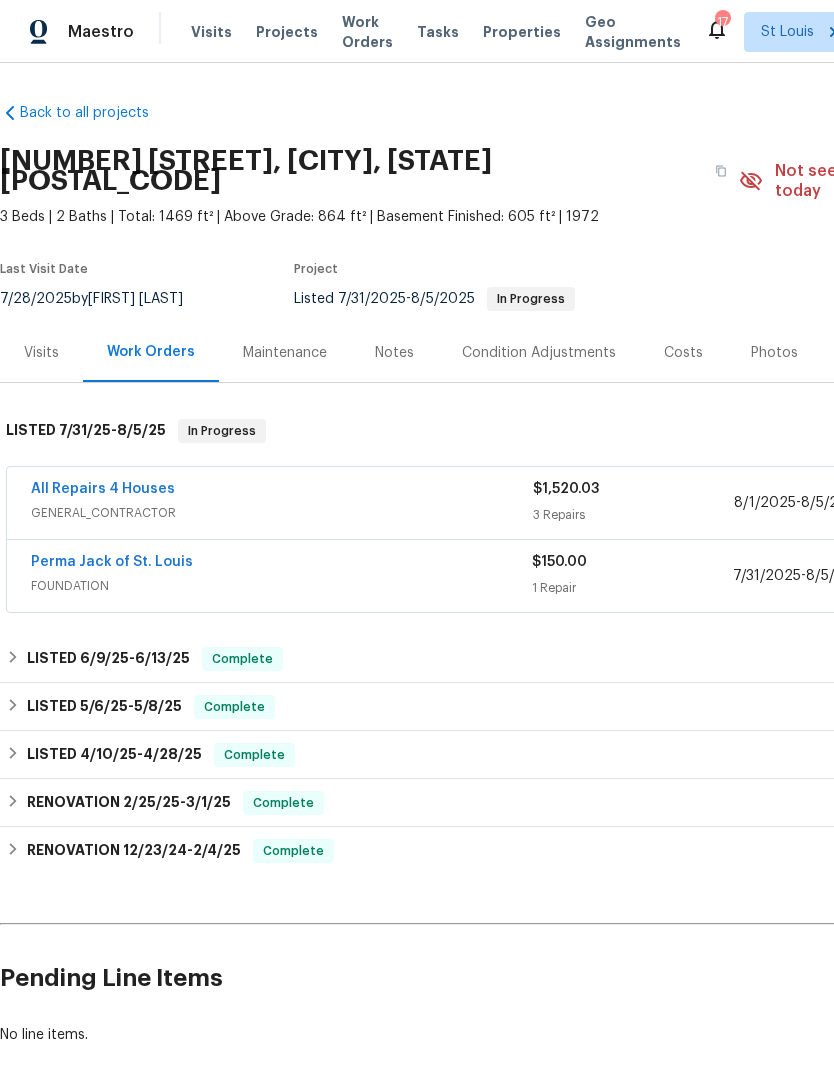 click on "Perma Jack of St. Louis" at bounding box center (112, 562) 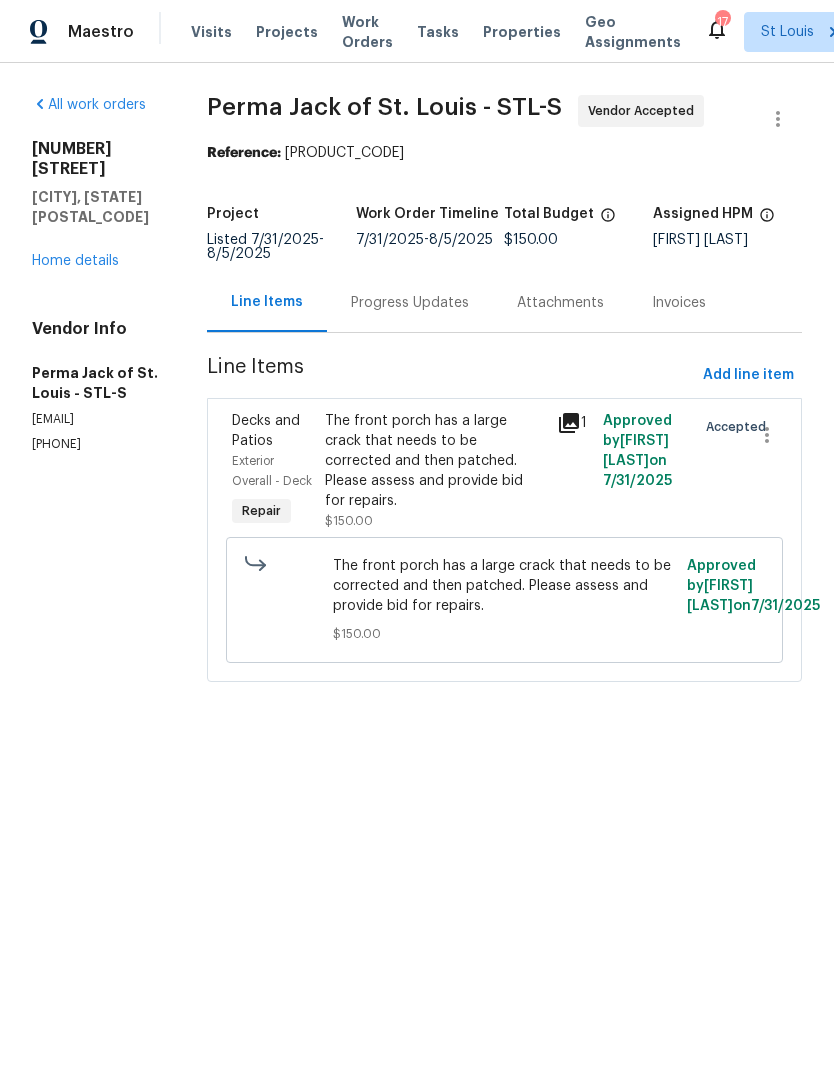 click on "Progress Updates" at bounding box center [410, 302] 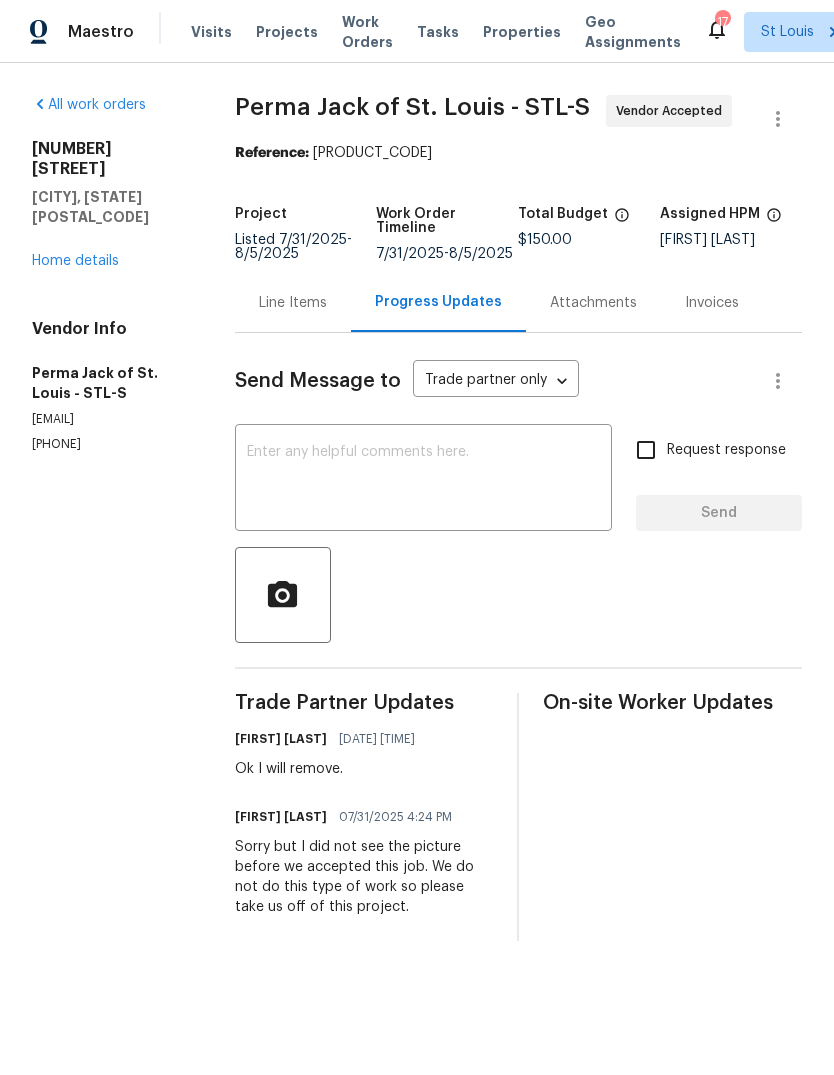 click on "Home details" at bounding box center [75, 261] 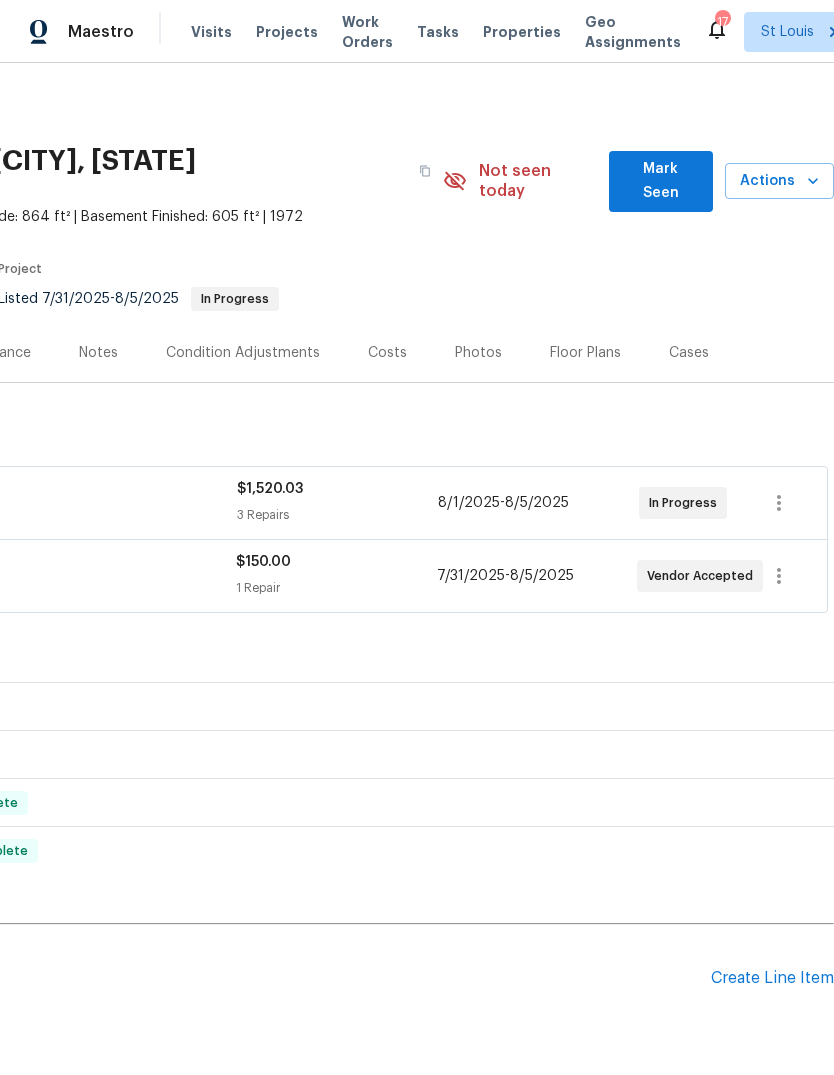 scroll, scrollTop: 0, scrollLeft: 296, axis: horizontal 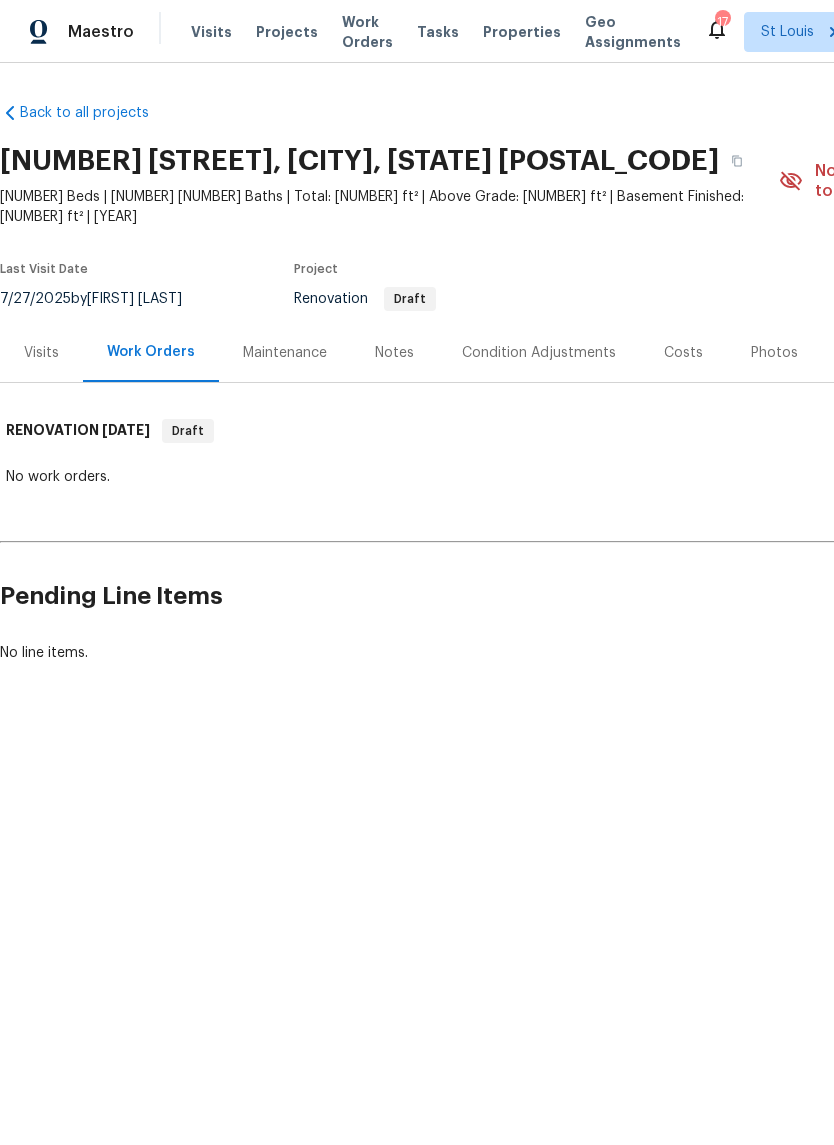 click on "Visits" at bounding box center (41, 353) 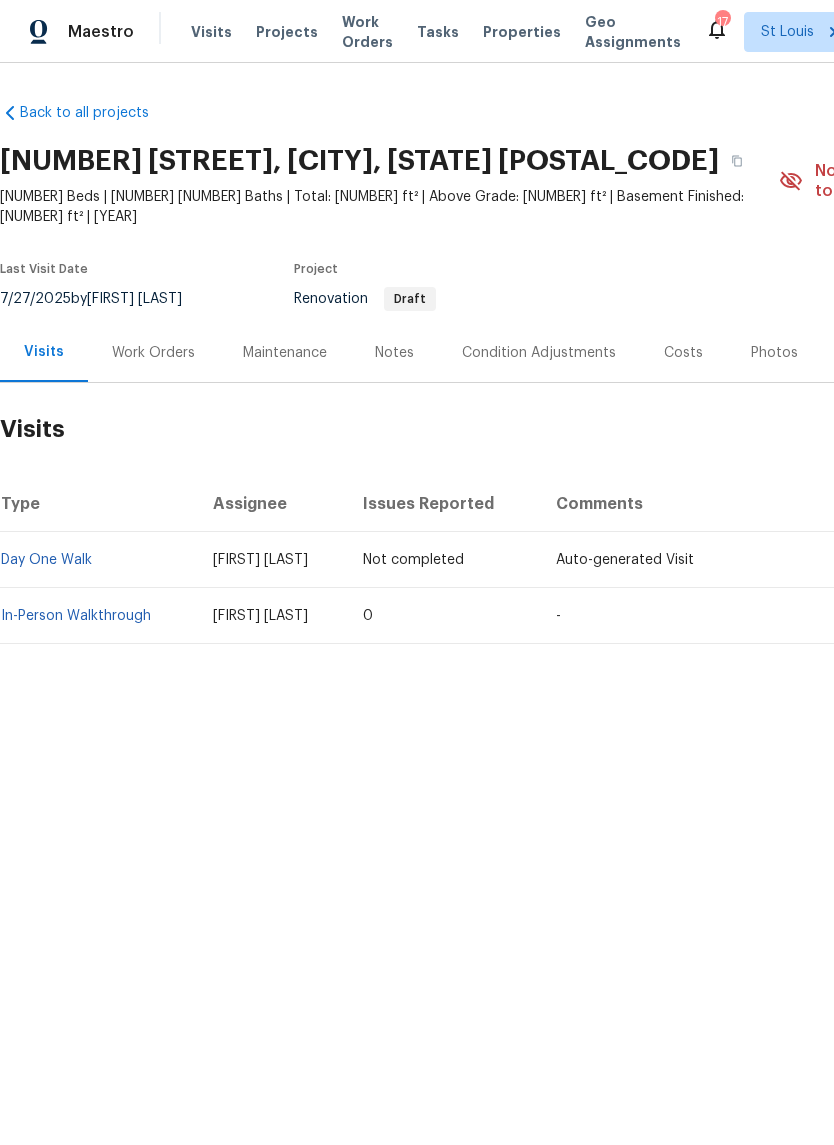 click on "In-Person Walkthrough" at bounding box center (76, 616) 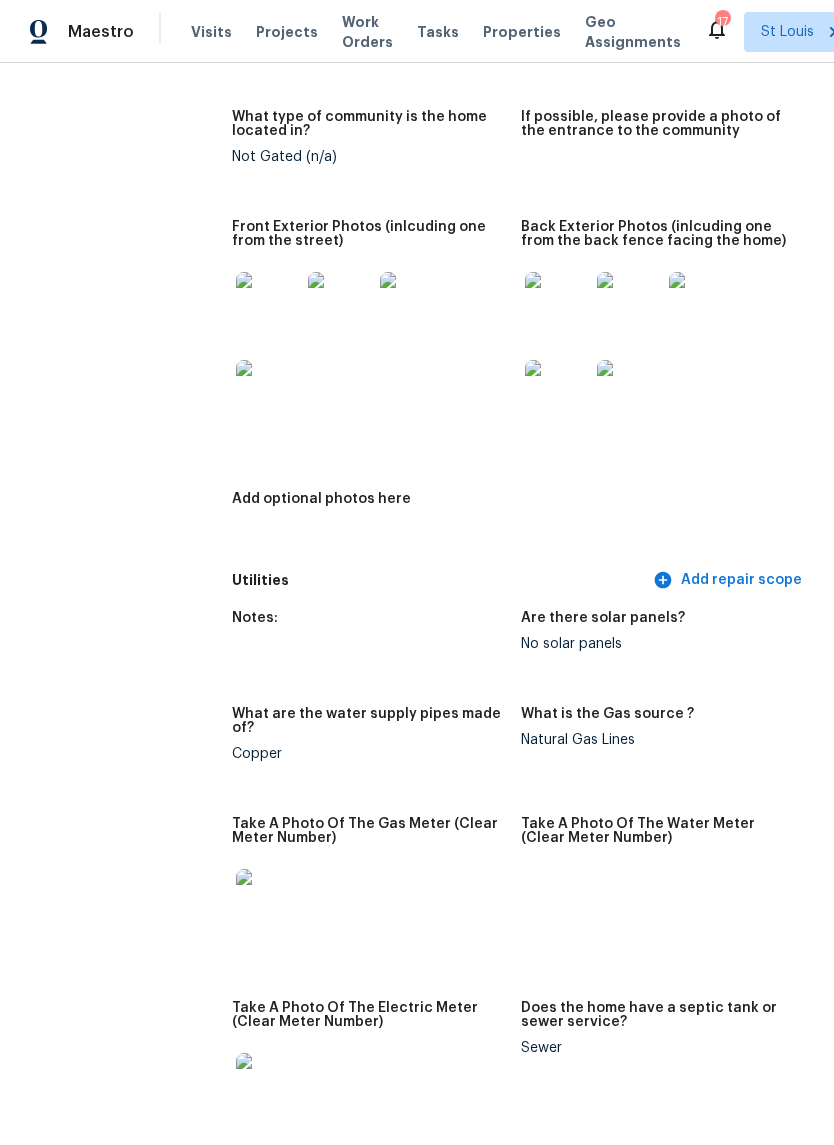 scroll, scrollTop: 957, scrollLeft: 0, axis: vertical 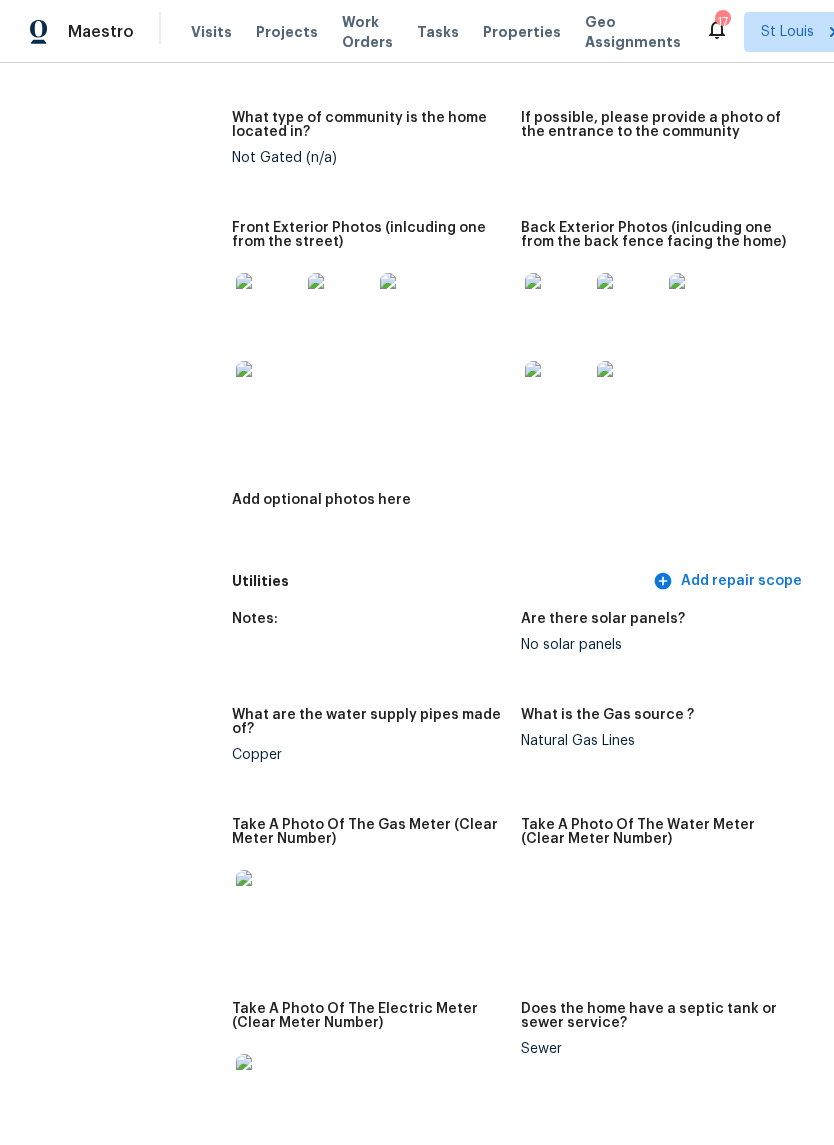 click at bounding box center [268, 305] 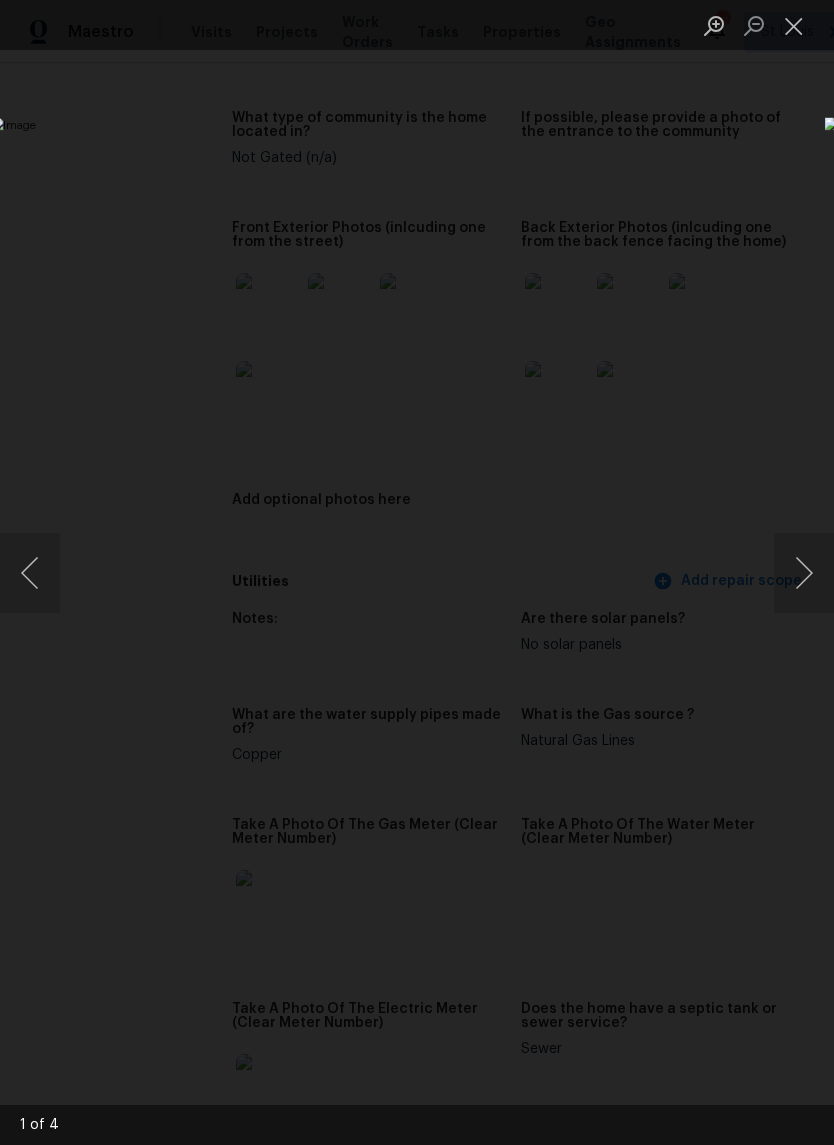 click at bounding box center [804, 573] 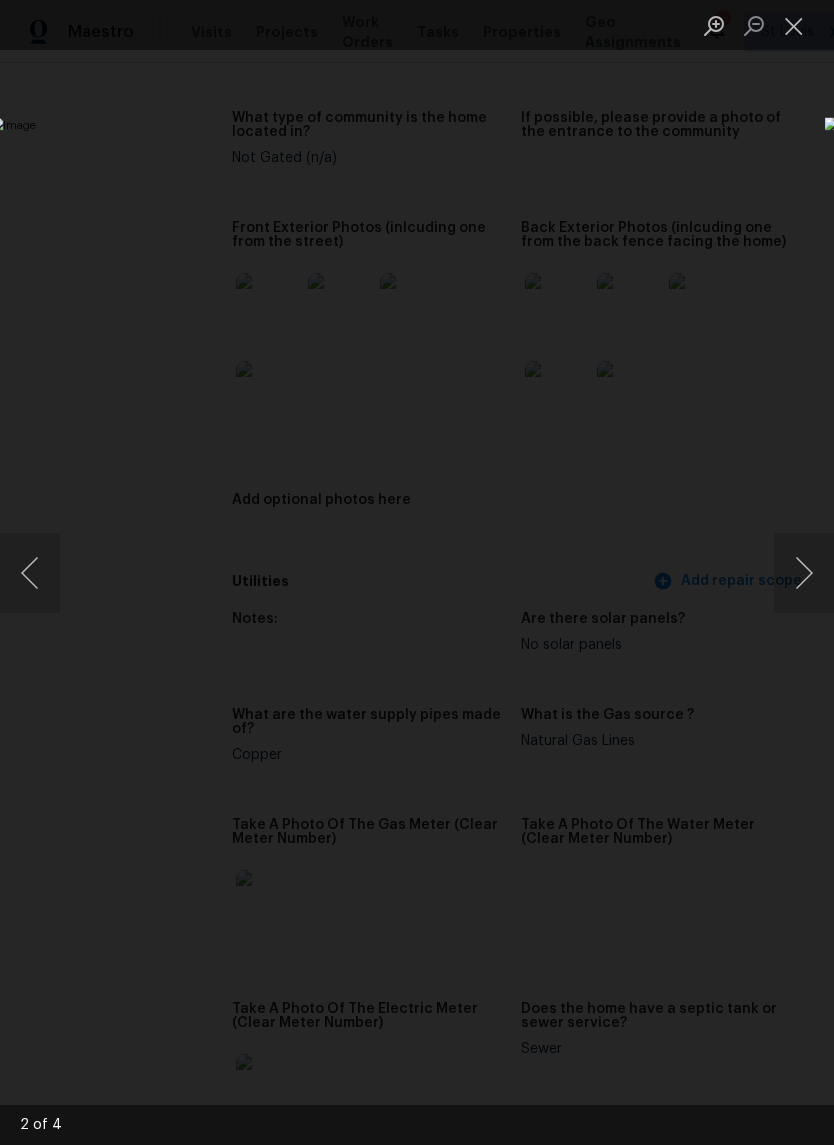 click at bounding box center (804, 573) 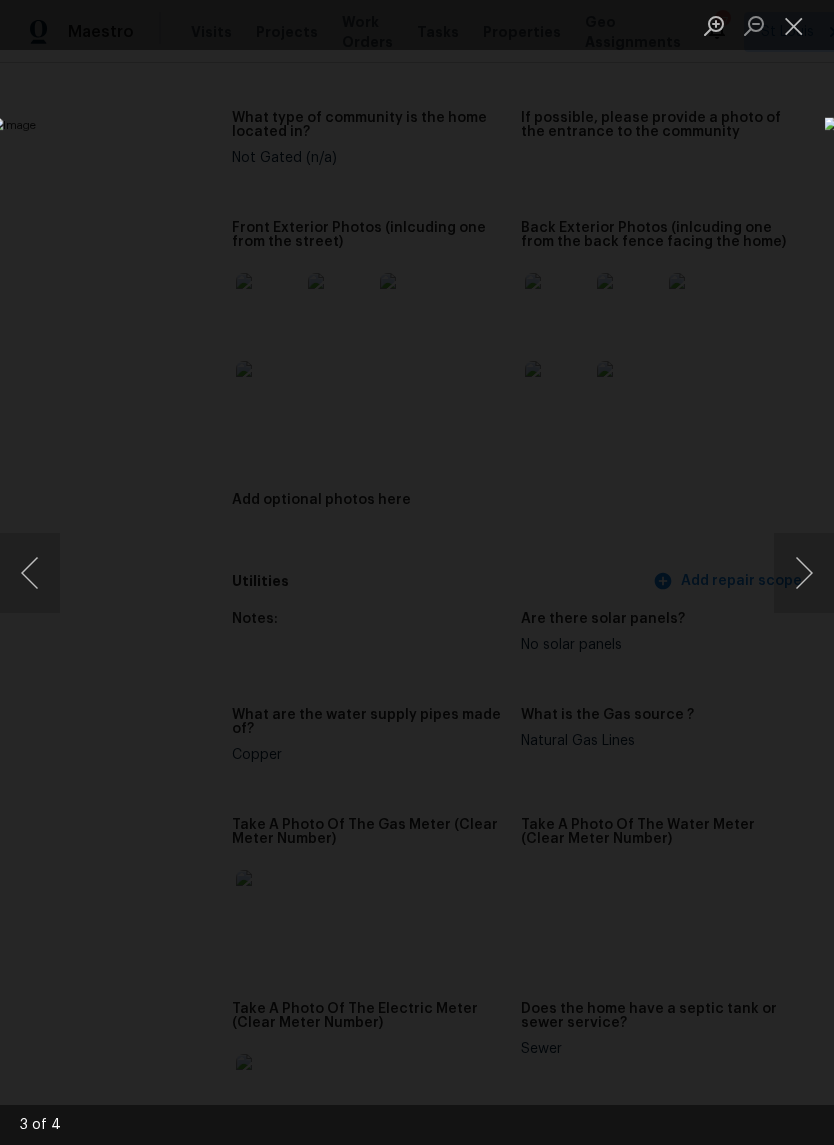 click at bounding box center [804, 573] 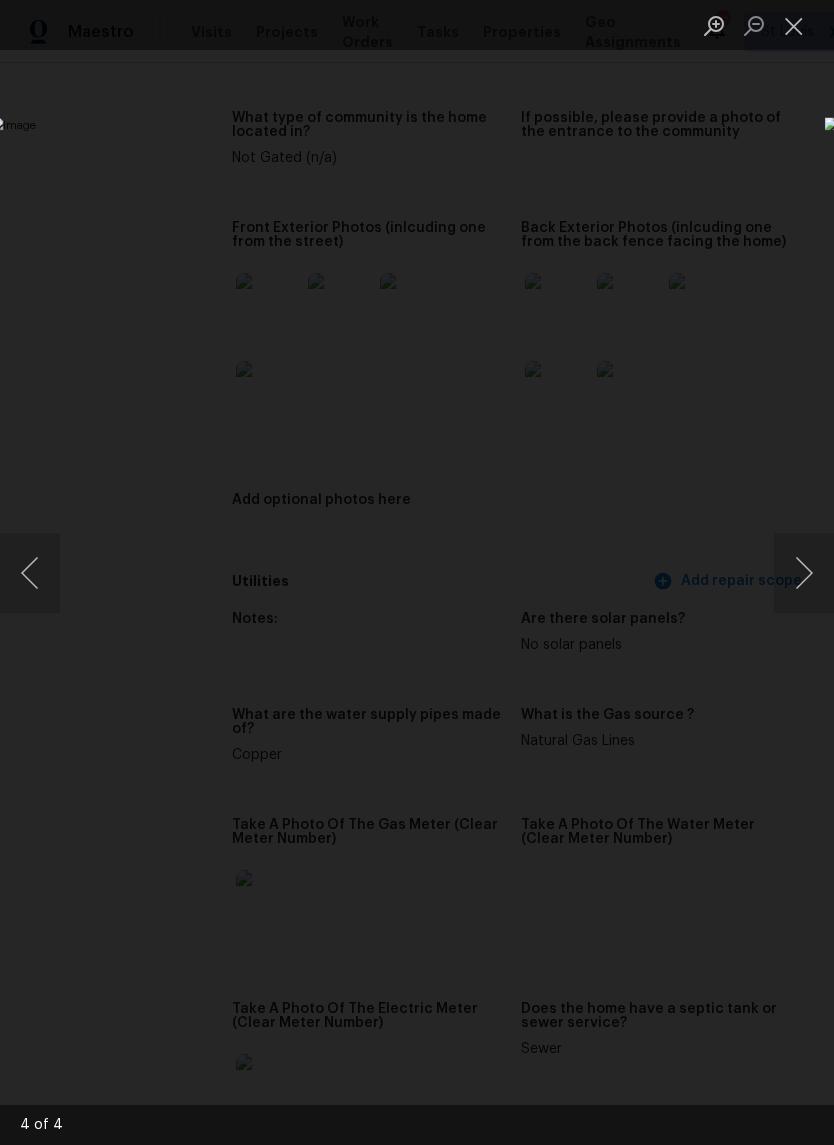 click at bounding box center [804, 573] 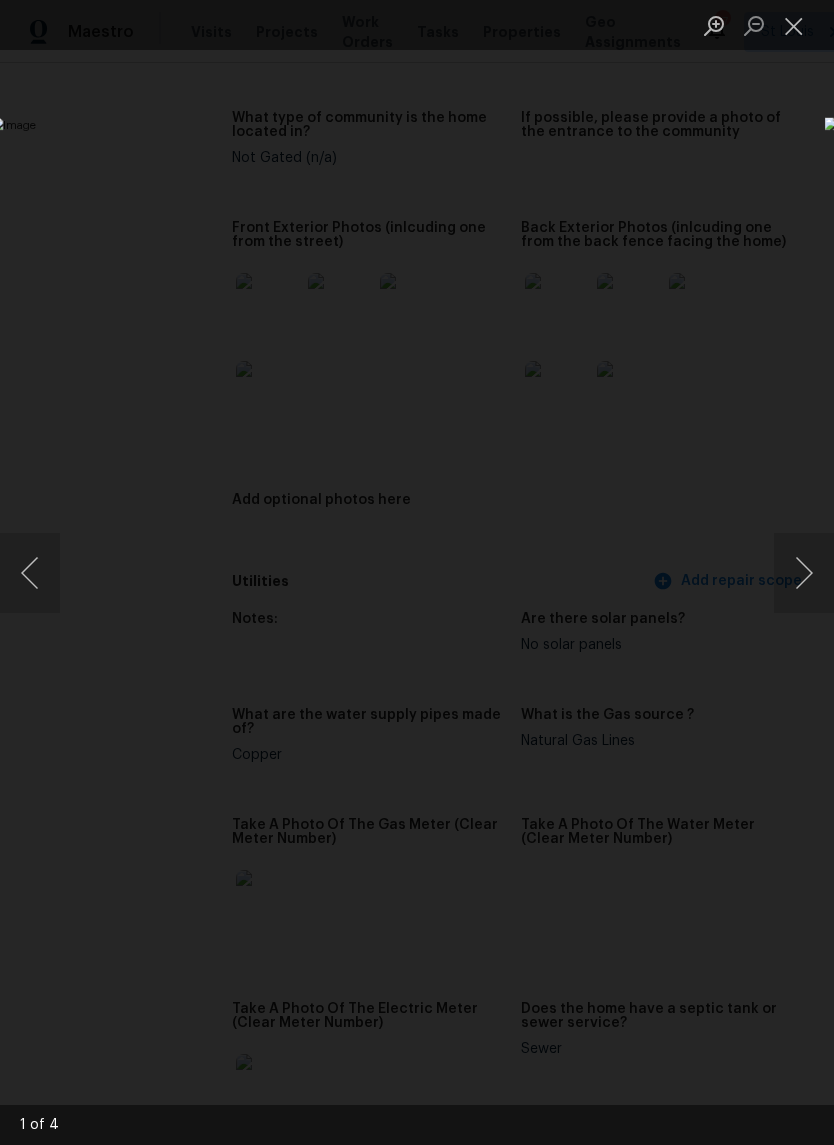 click at bounding box center [804, 573] 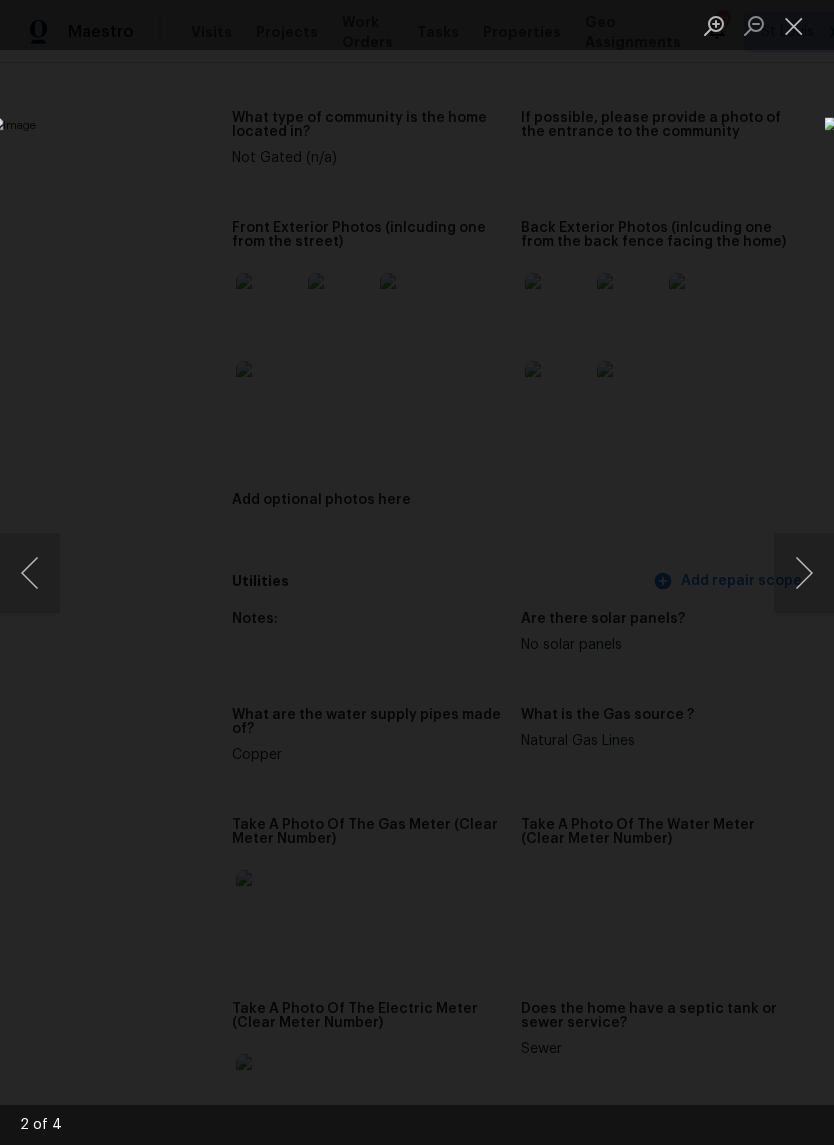 click at bounding box center [794, 25] 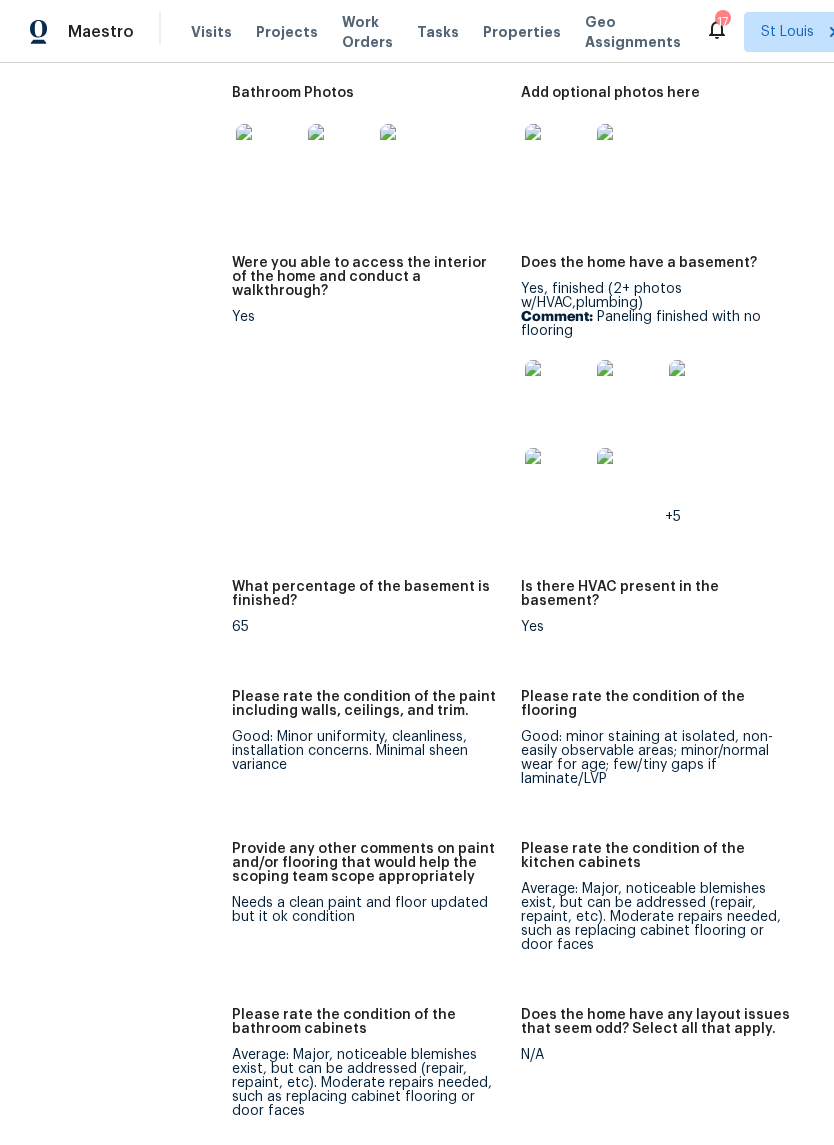 scroll, scrollTop: 2840, scrollLeft: 0, axis: vertical 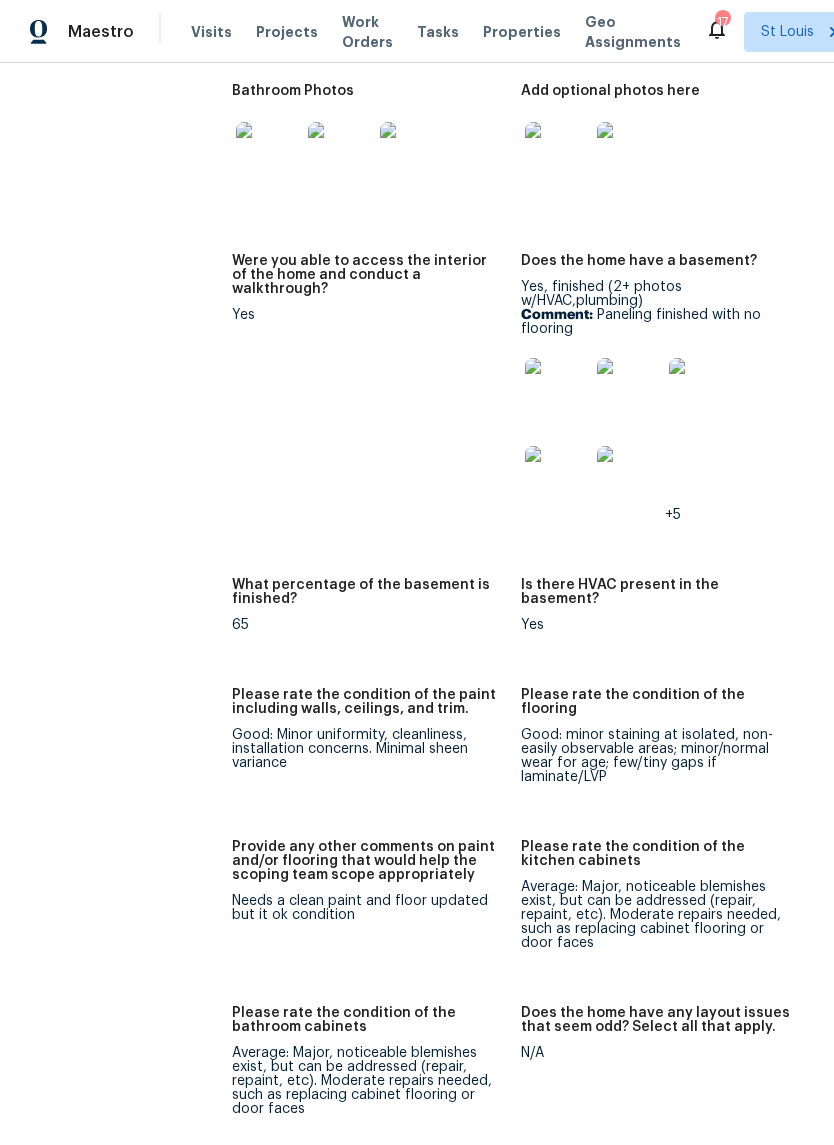 click at bounding box center (557, 390) 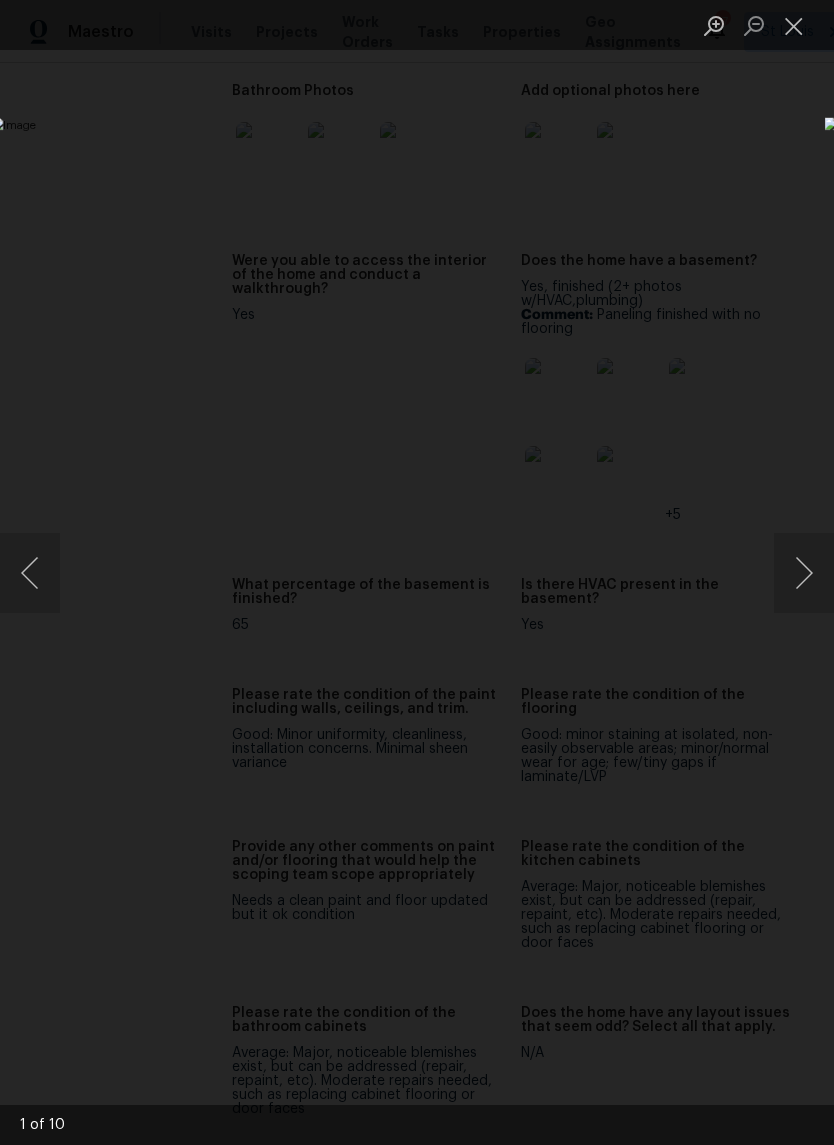 click at bounding box center [804, 573] 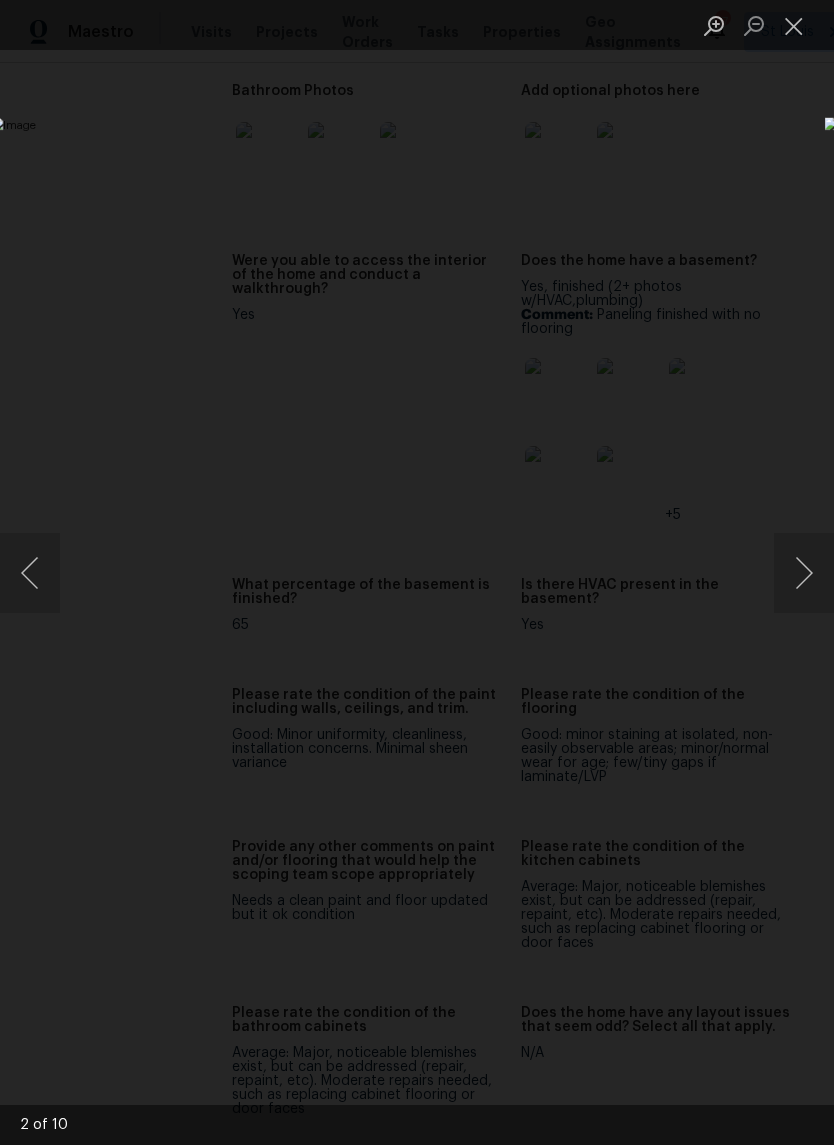 click at bounding box center (30, 573) 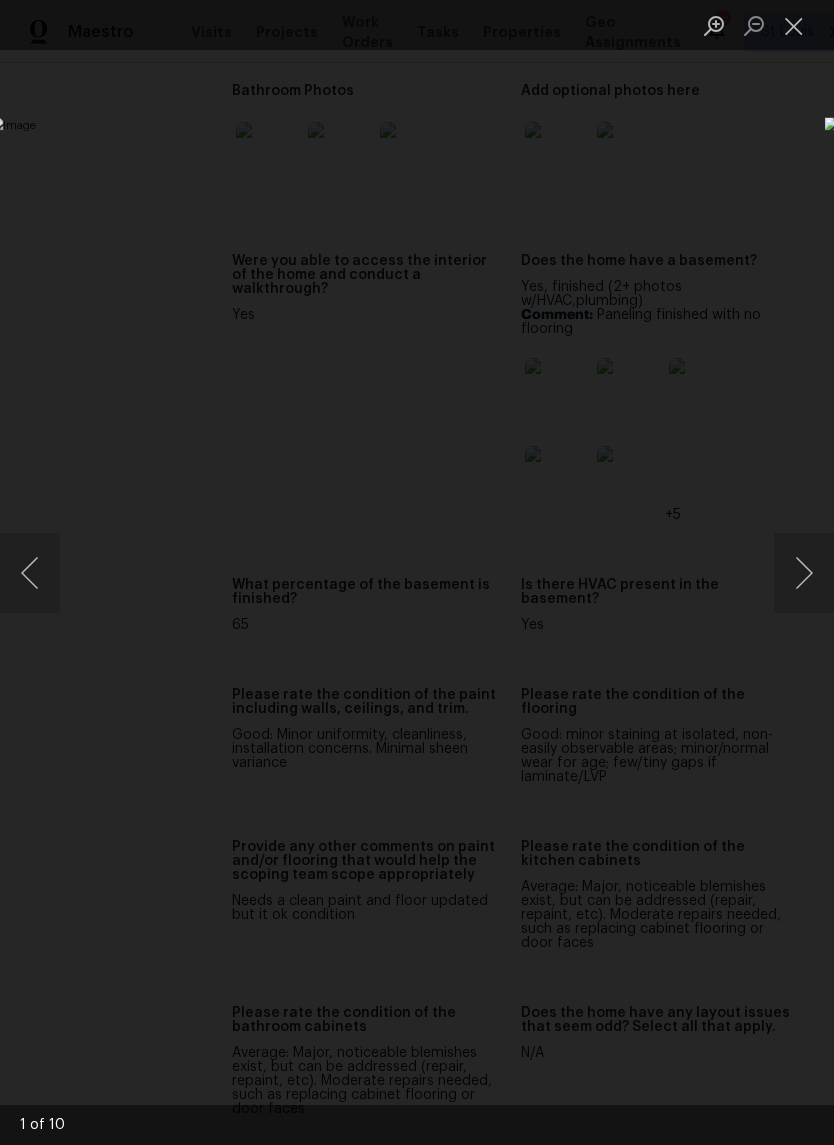 click at bounding box center (804, 573) 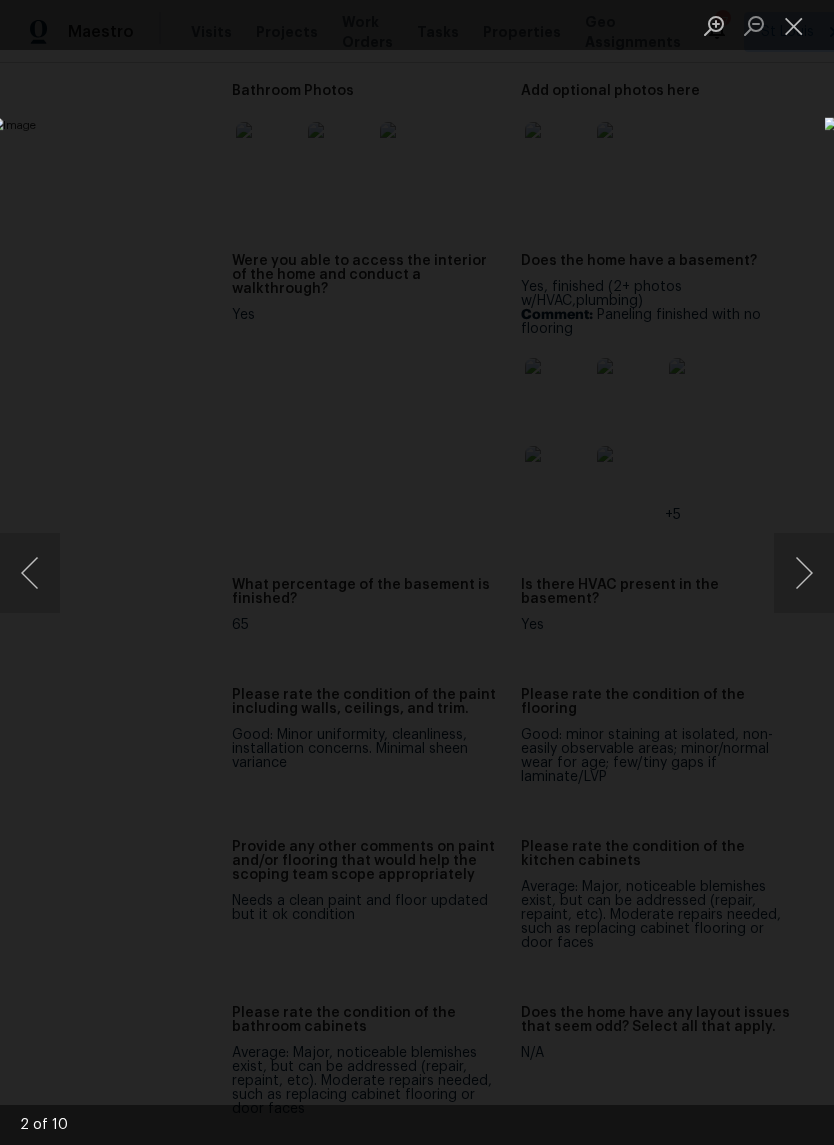 click at bounding box center (804, 573) 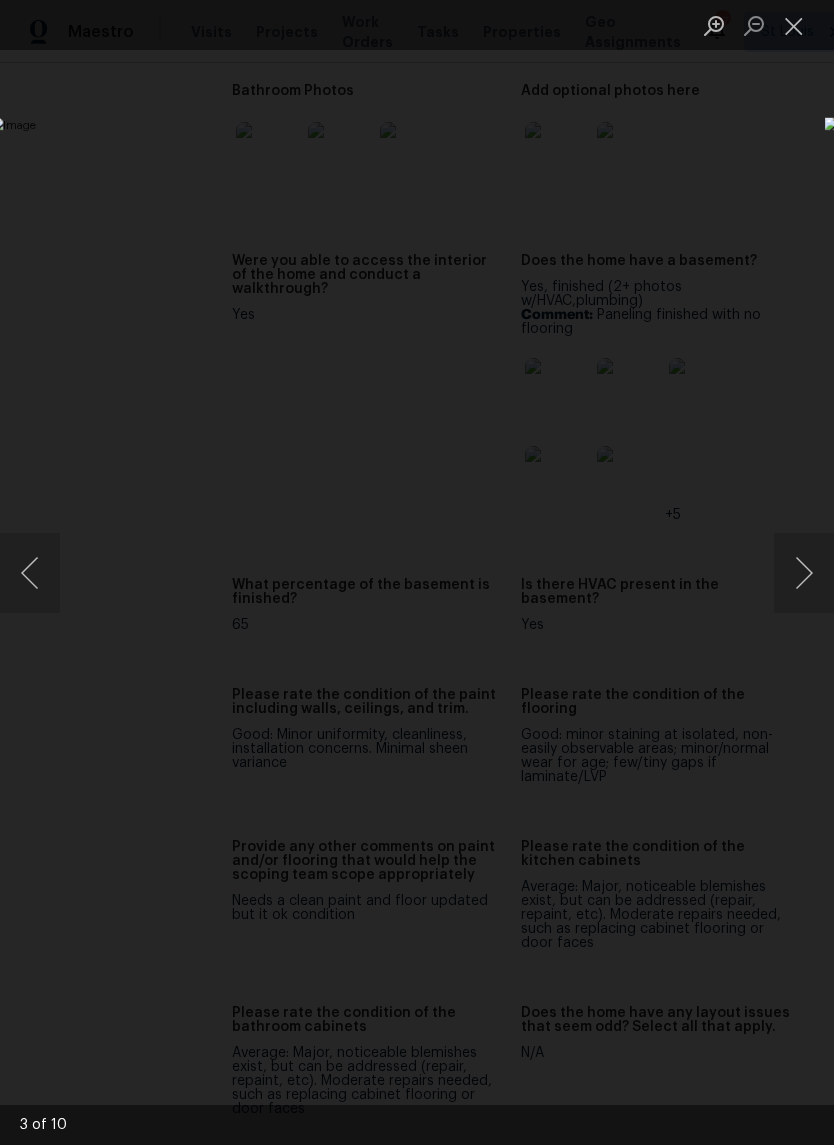 click at bounding box center [804, 573] 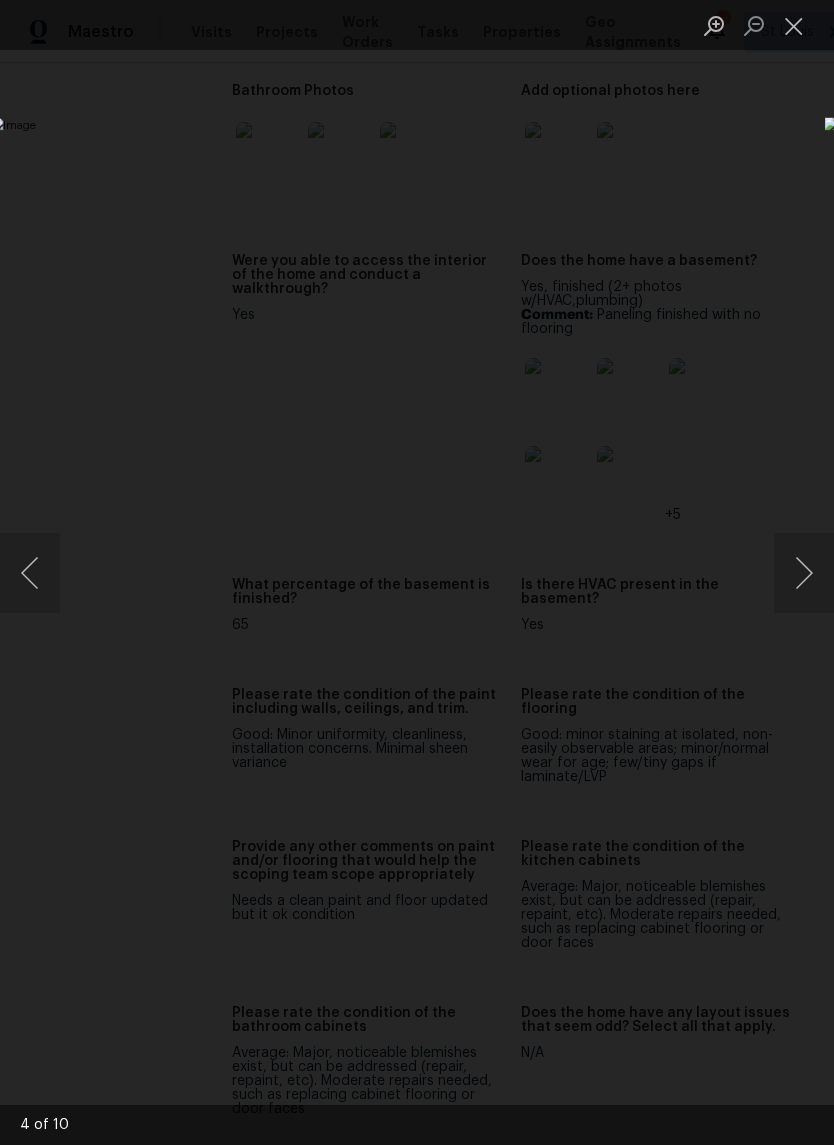 click at bounding box center (804, 573) 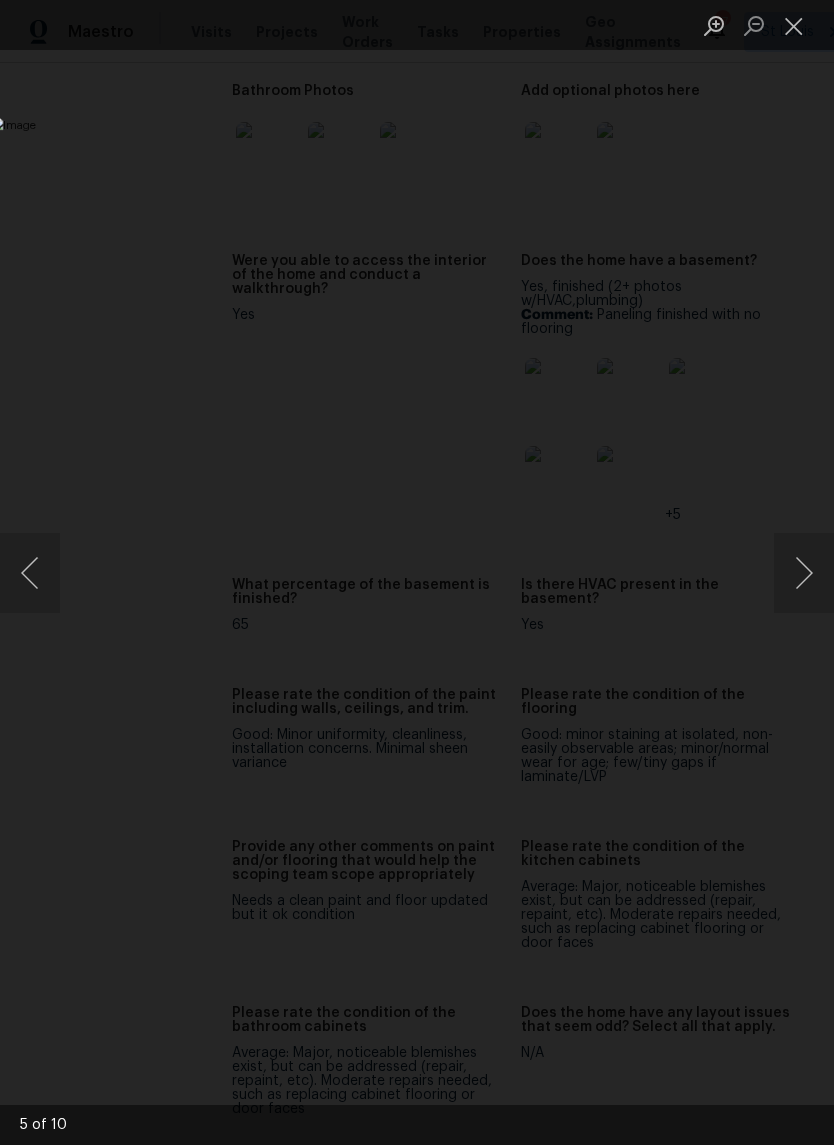 click at bounding box center (804, 573) 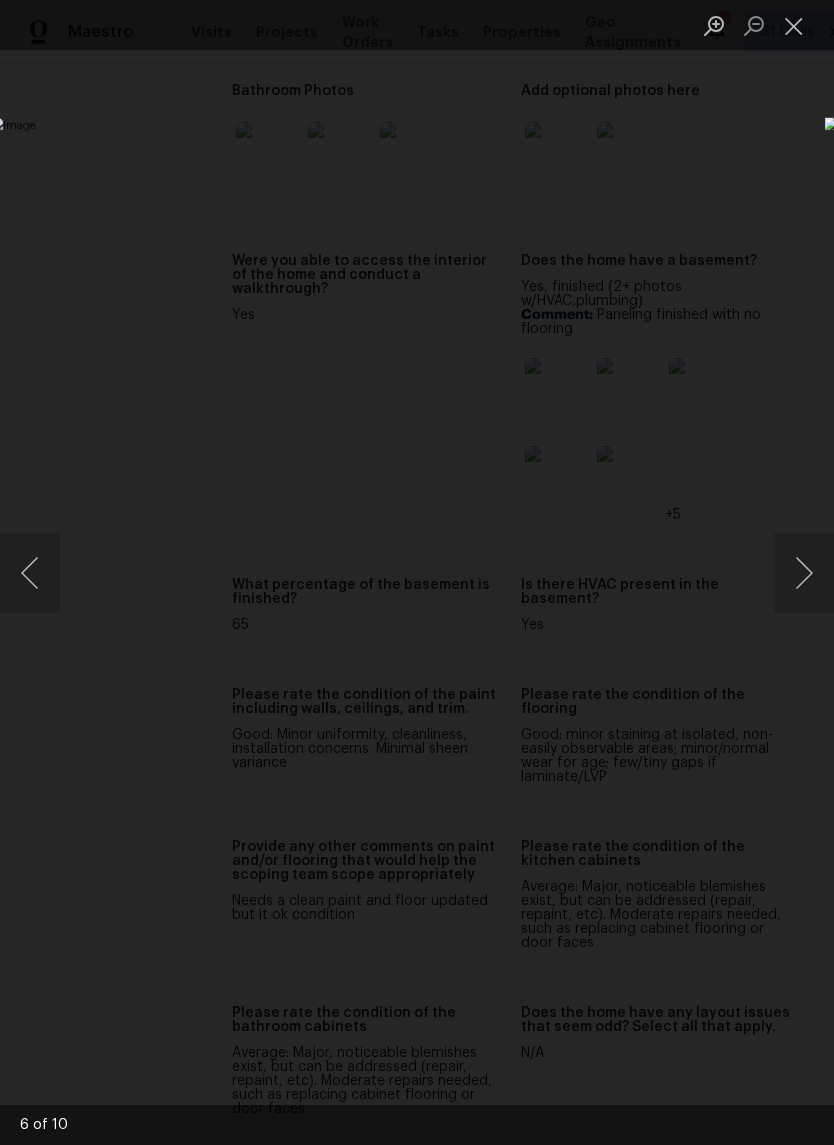 click at bounding box center (804, 573) 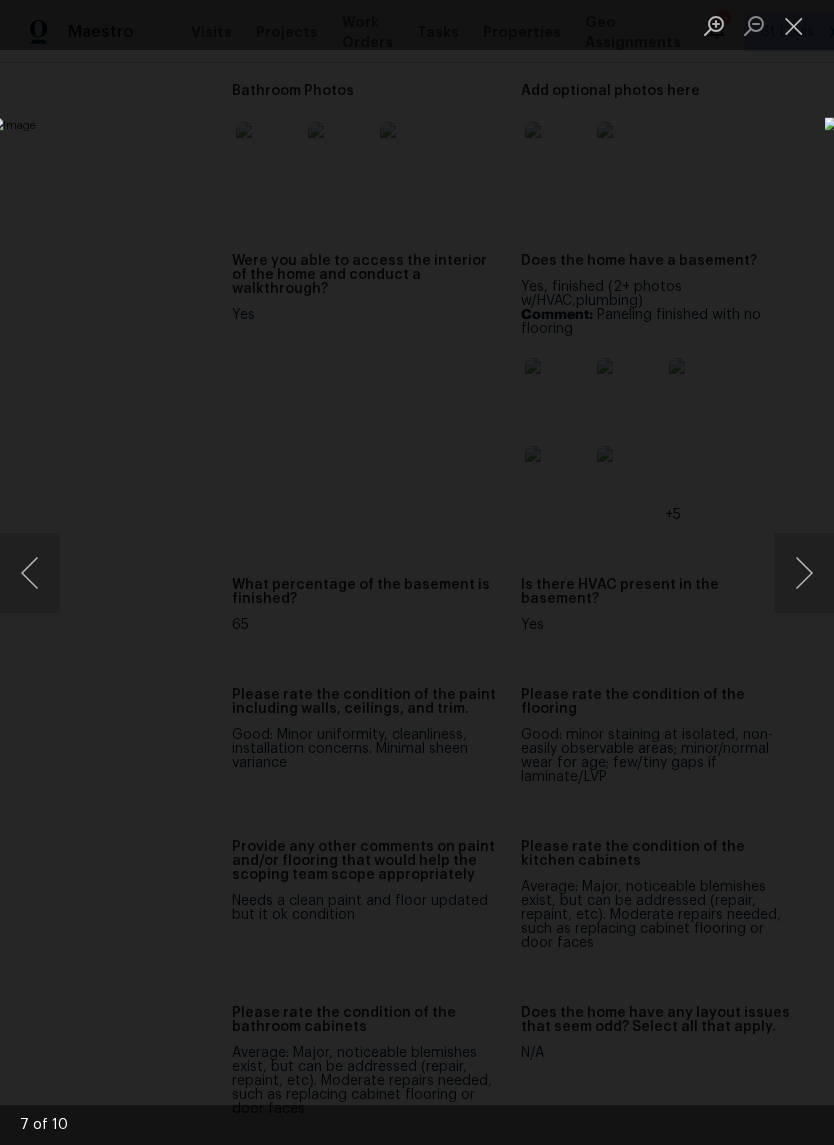 click at bounding box center [794, 25] 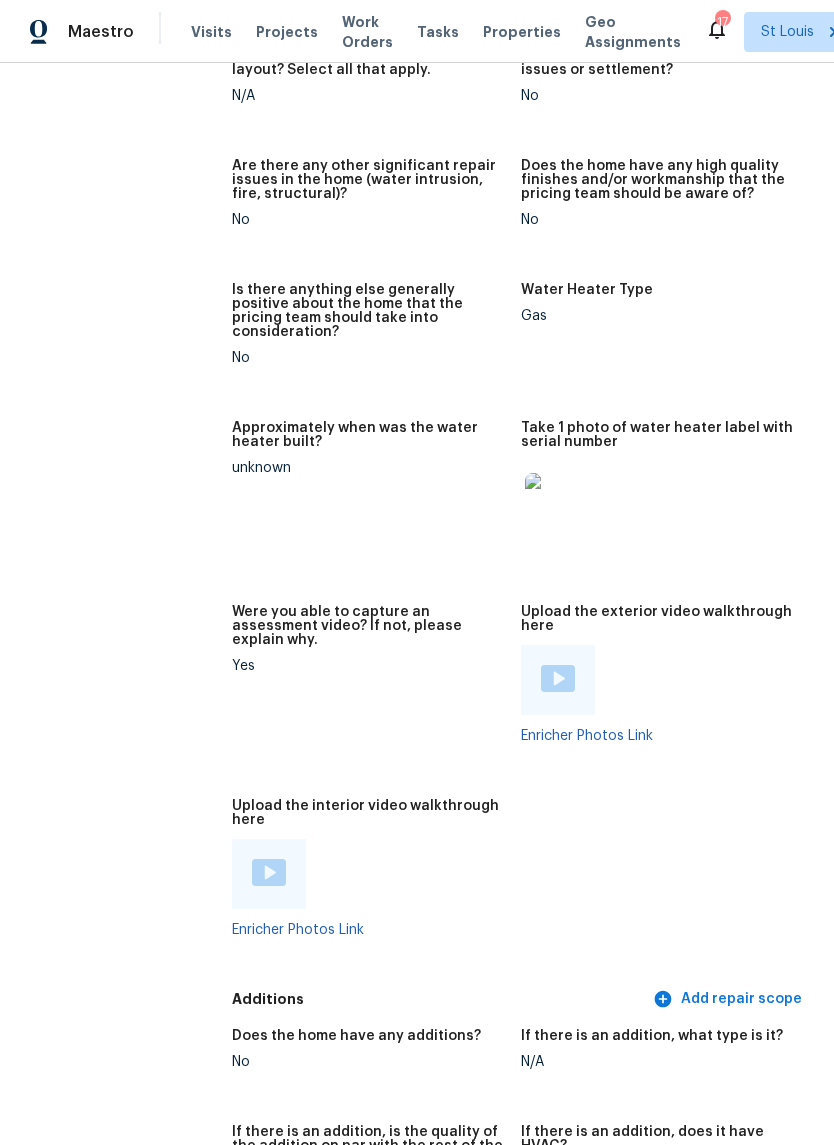 scroll, scrollTop: 3967, scrollLeft: 0, axis: vertical 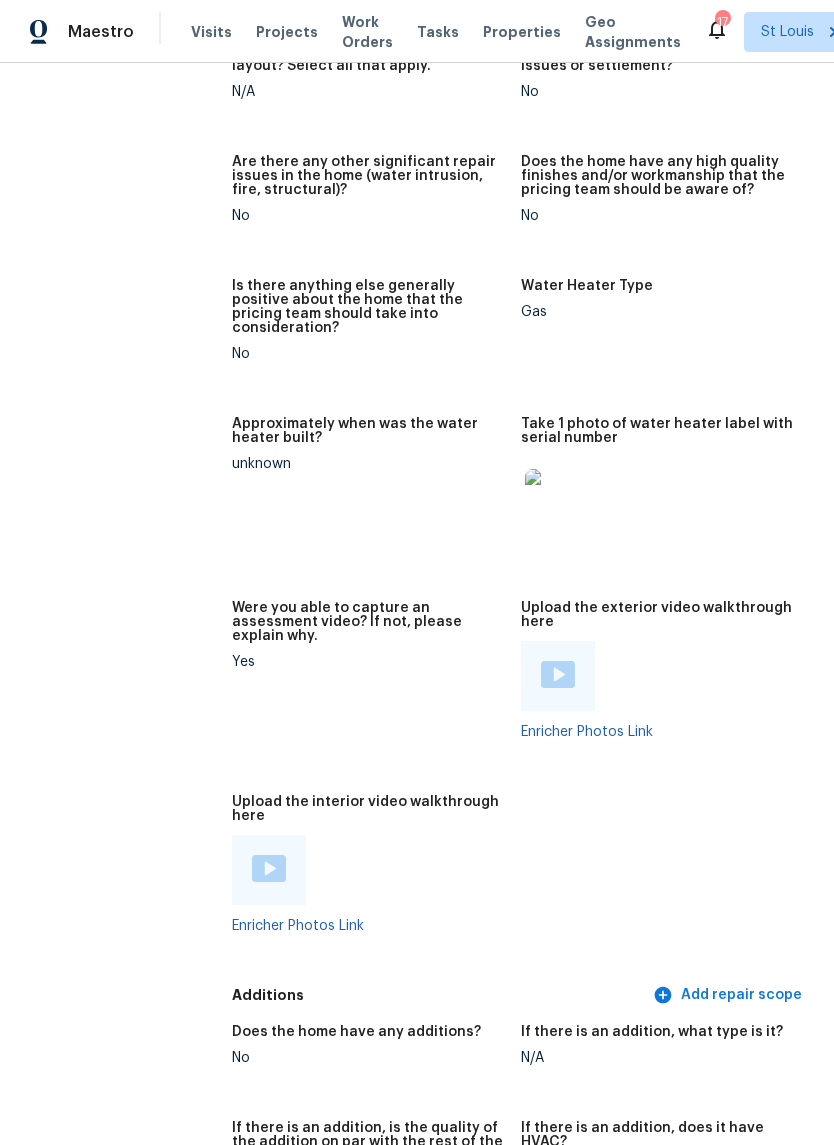 click at bounding box center (557, 501) 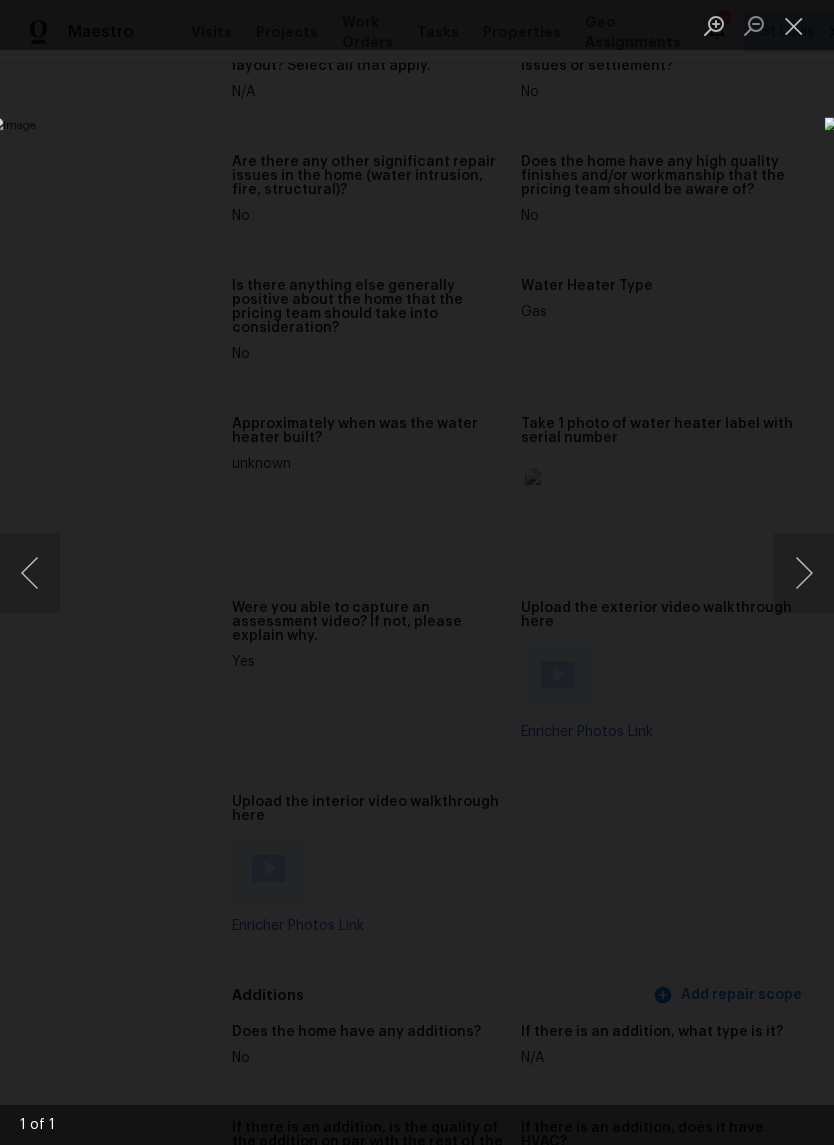 click at bounding box center [794, 25] 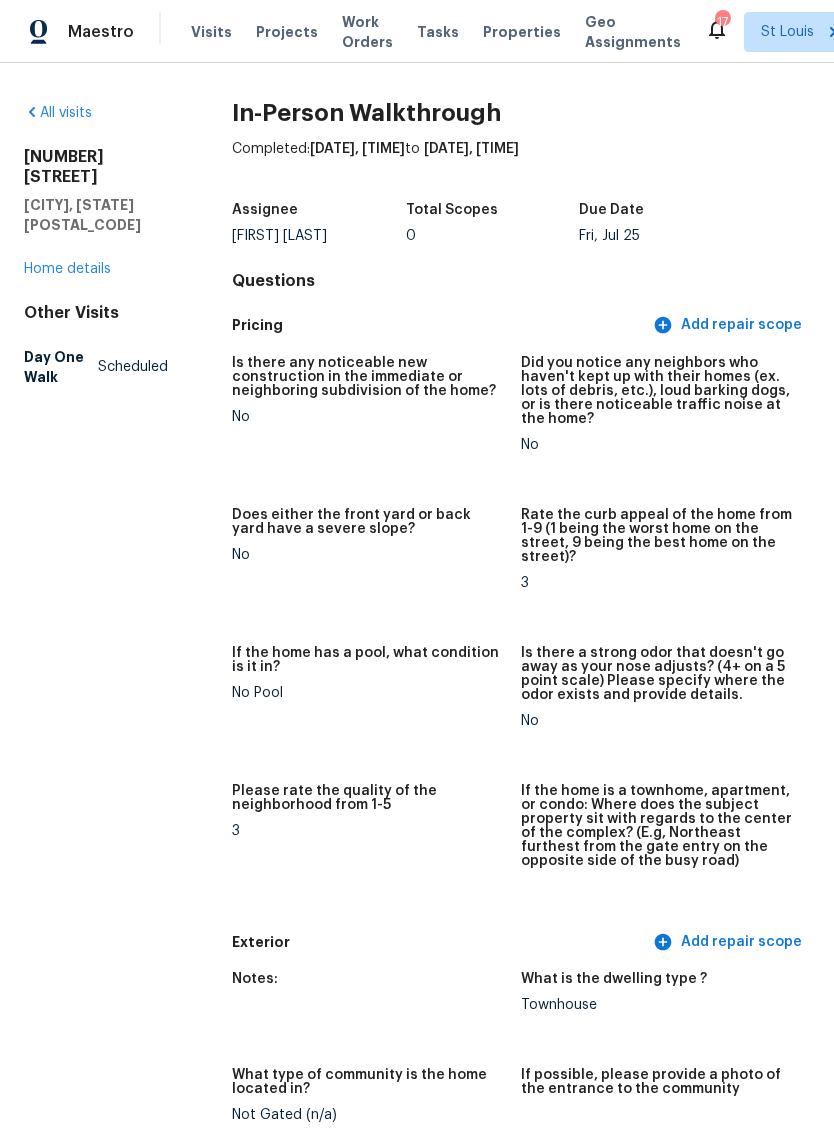 scroll, scrollTop: 0, scrollLeft: 0, axis: both 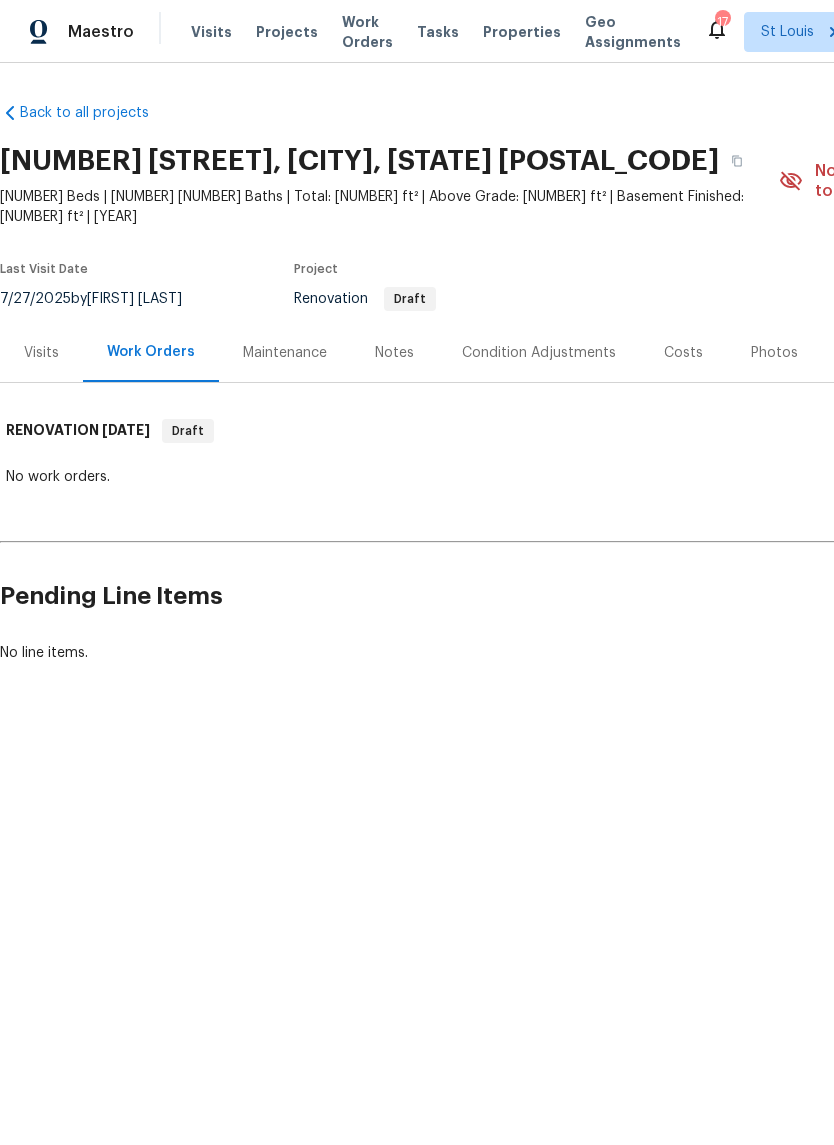 click on "Condition Adjustments" at bounding box center (539, 353) 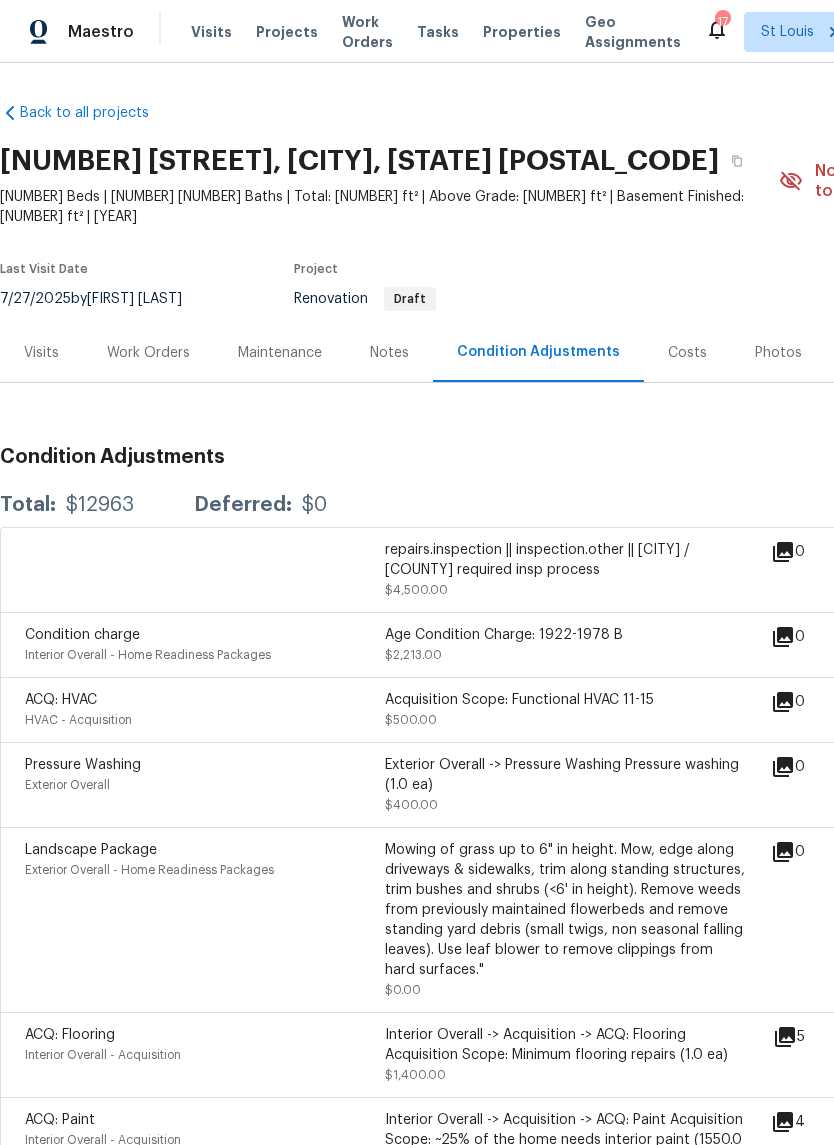scroll, scrollTop: 0, scrollLeft: 0, axis: both 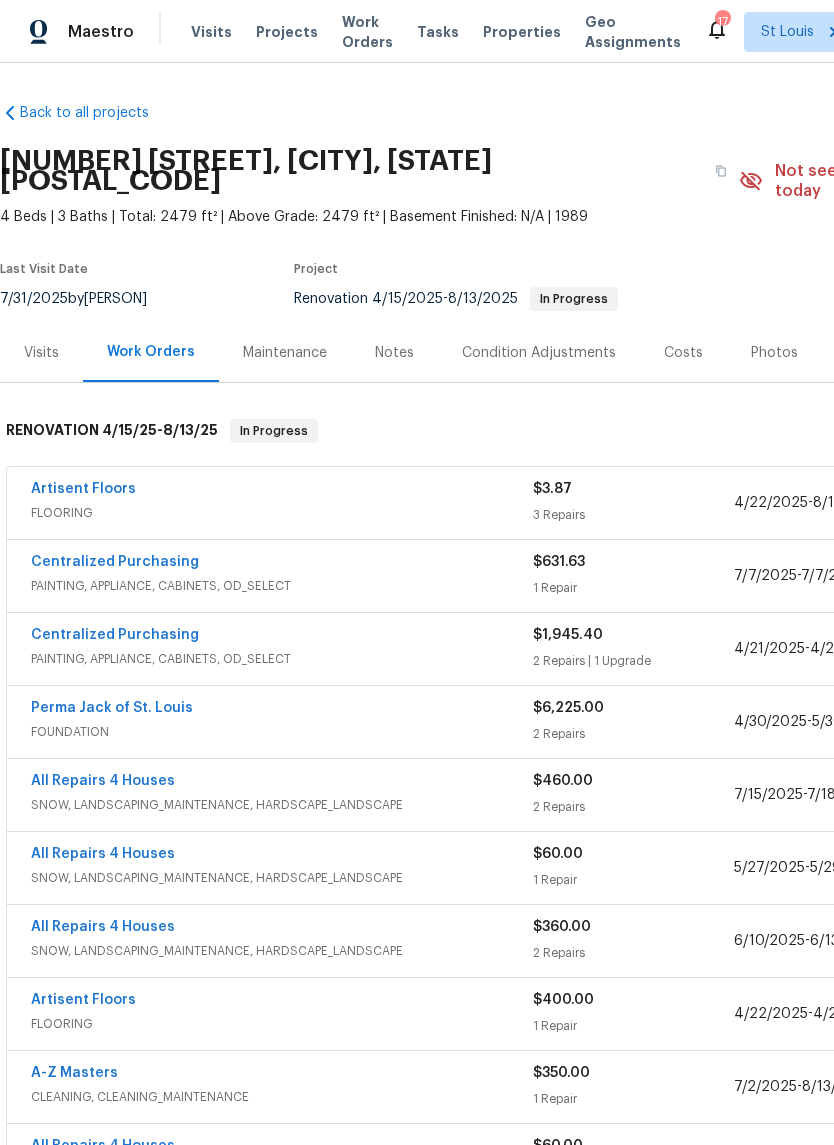 click on "Notes" at bounding box center [394, 353] 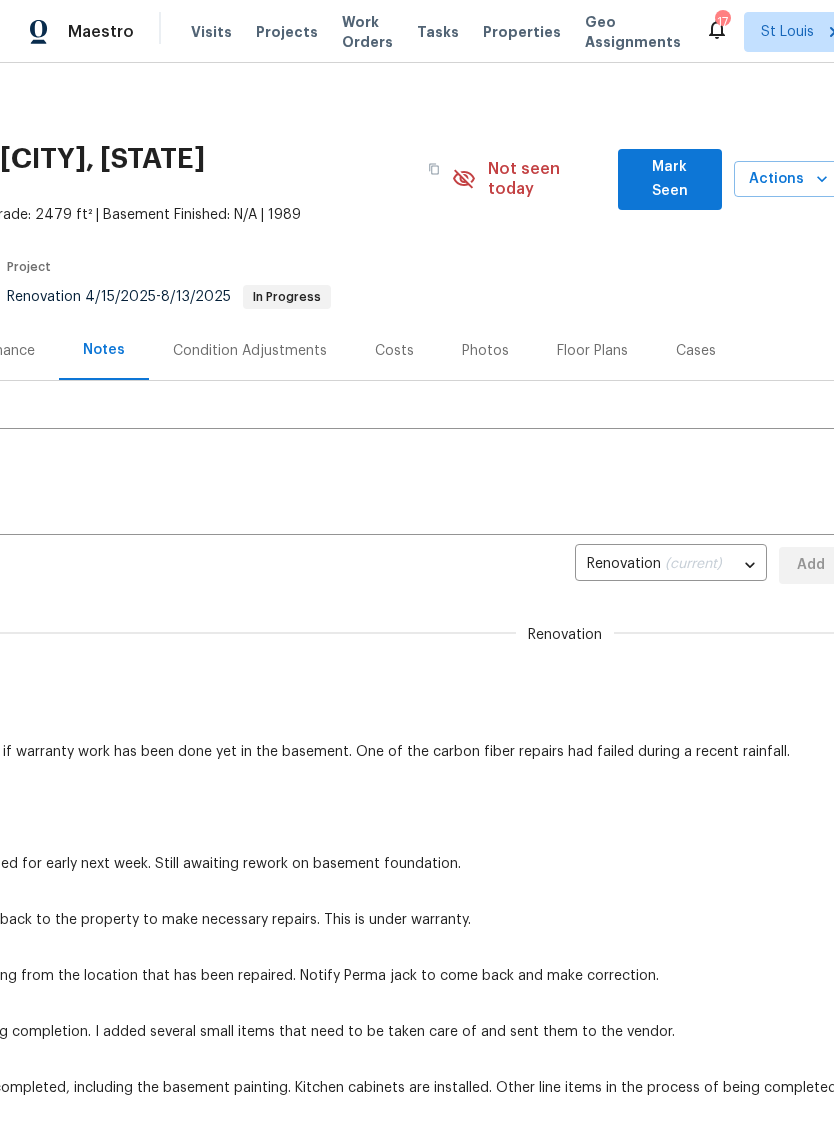 scroll, scrollTop: 2, scrollLeft: 286, axis: both 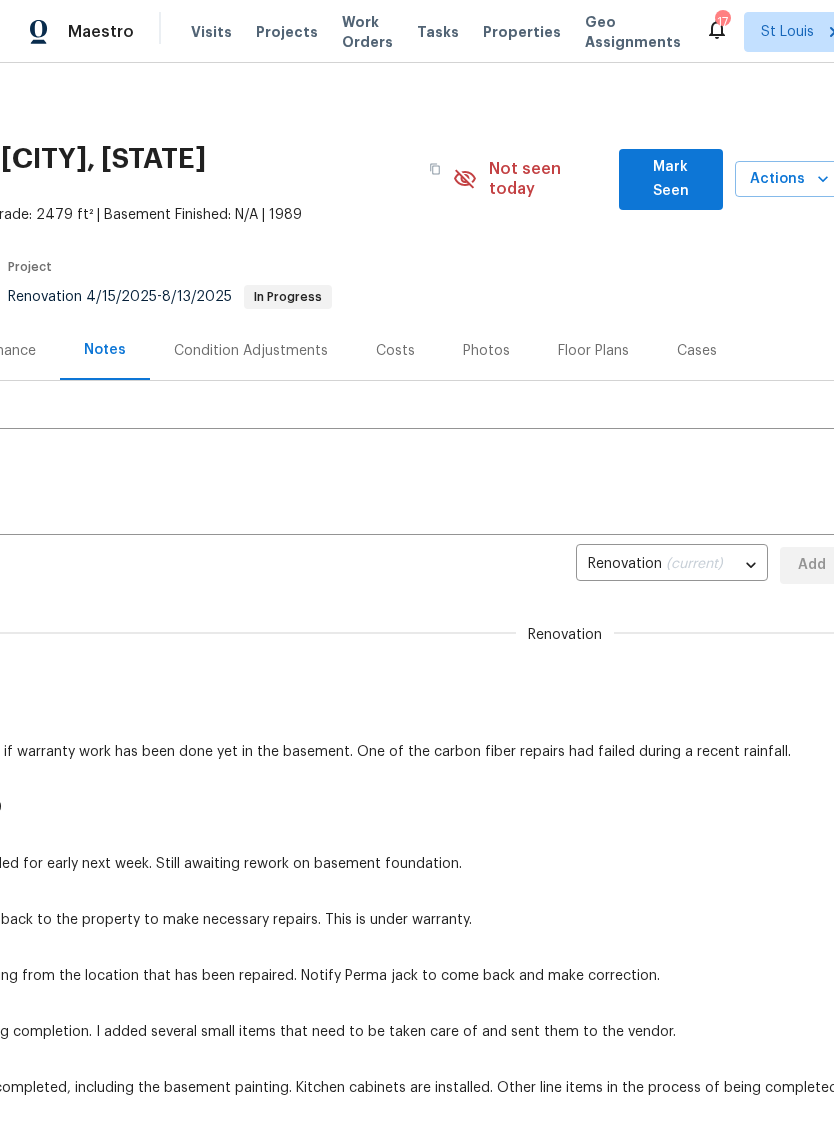 click on "Mark Seen" at bounding box center (671, 179) 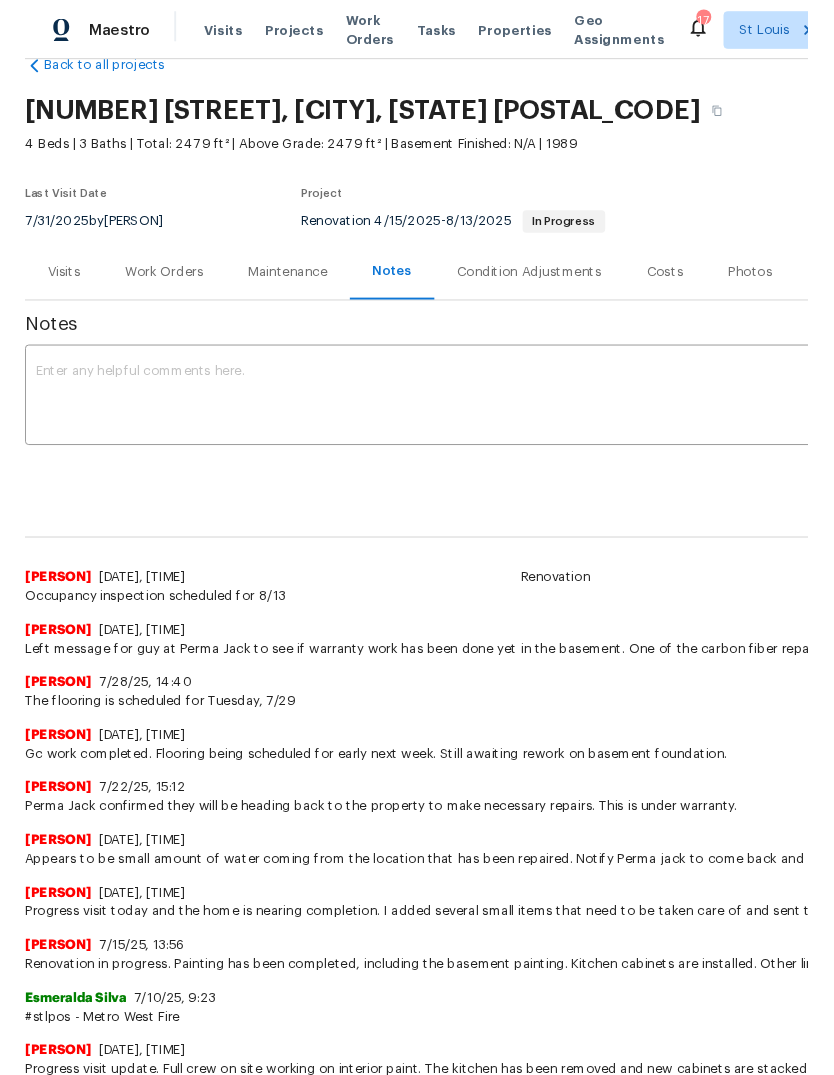 scroll, scrollTop: 44, scrollLeft: 0, axis: vertical 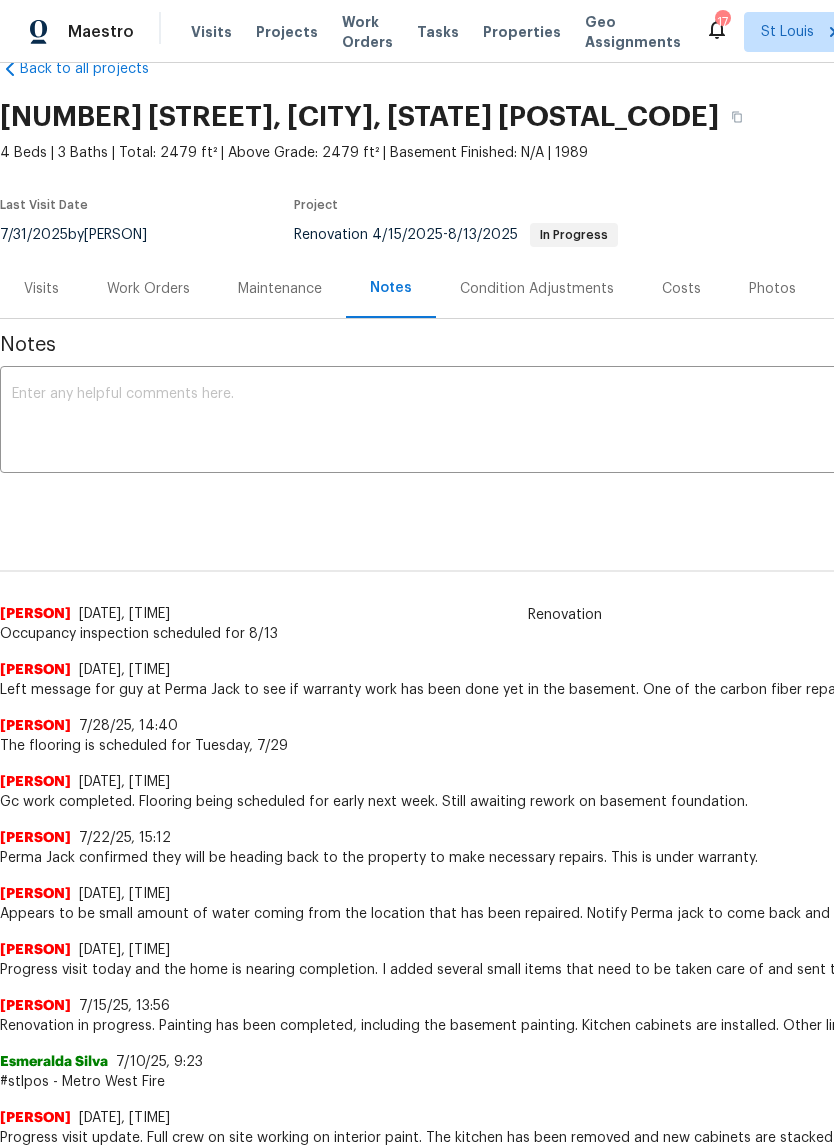 click on "Visits" at bounding box center [41, 289] 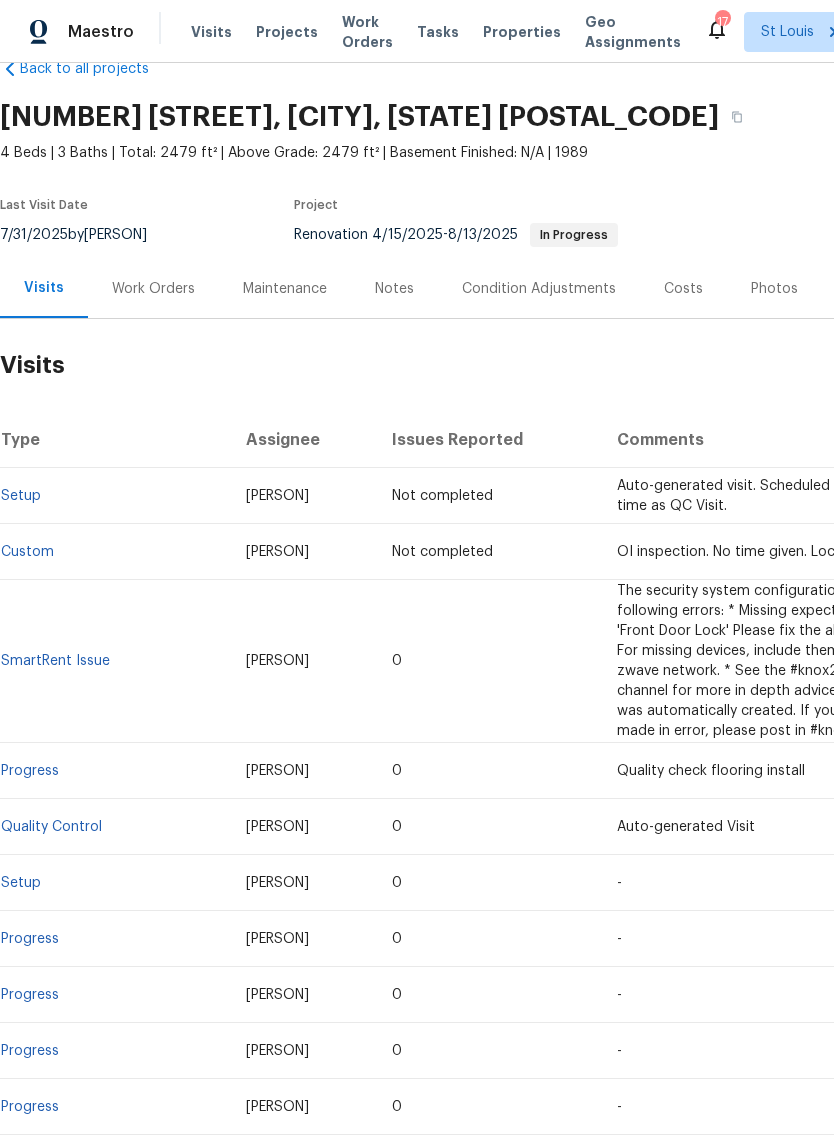 click on "Work Orders" at bounding box center (153, 289) 